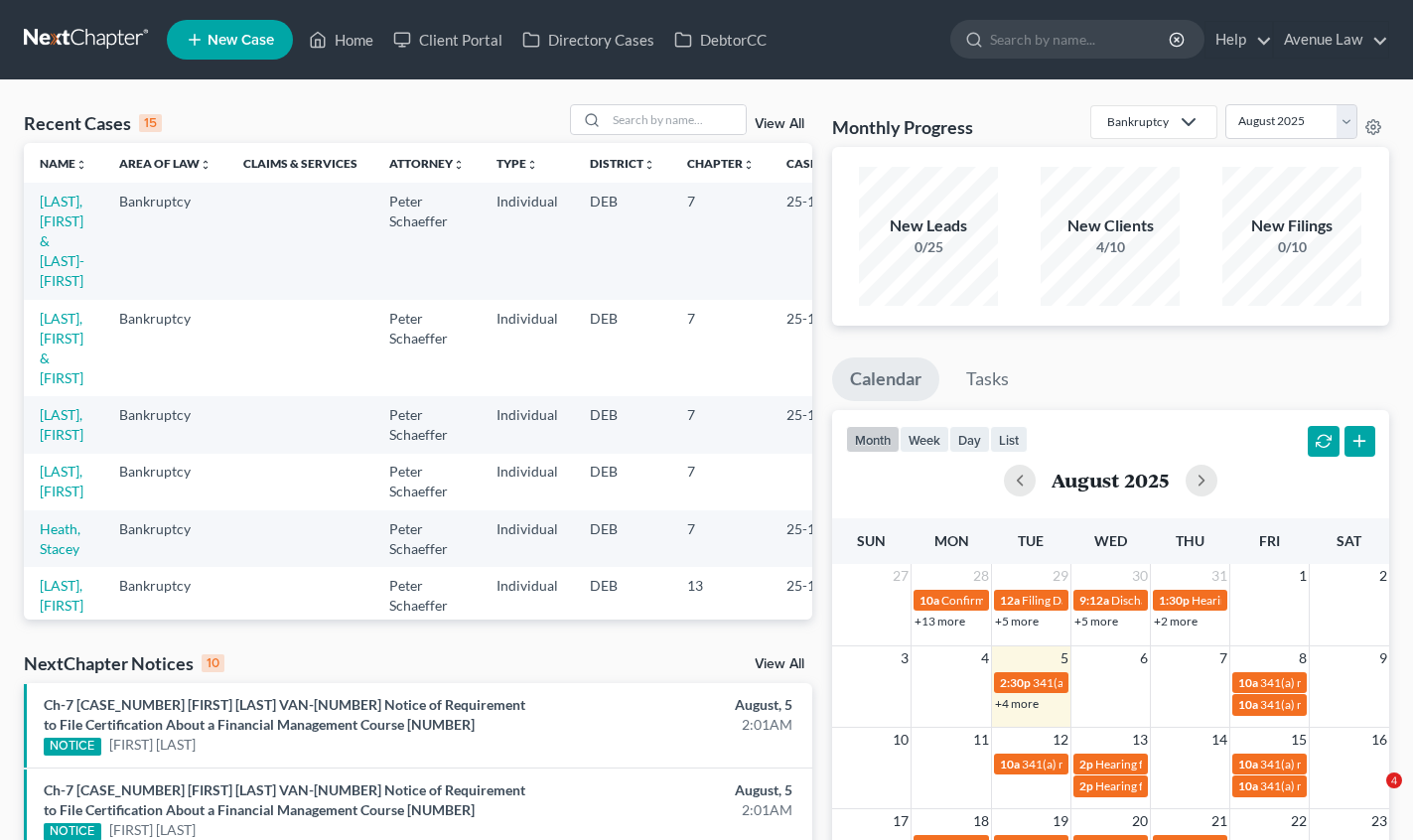 scroll, scrollTop: 0, scrollLeft: 0, axis: both 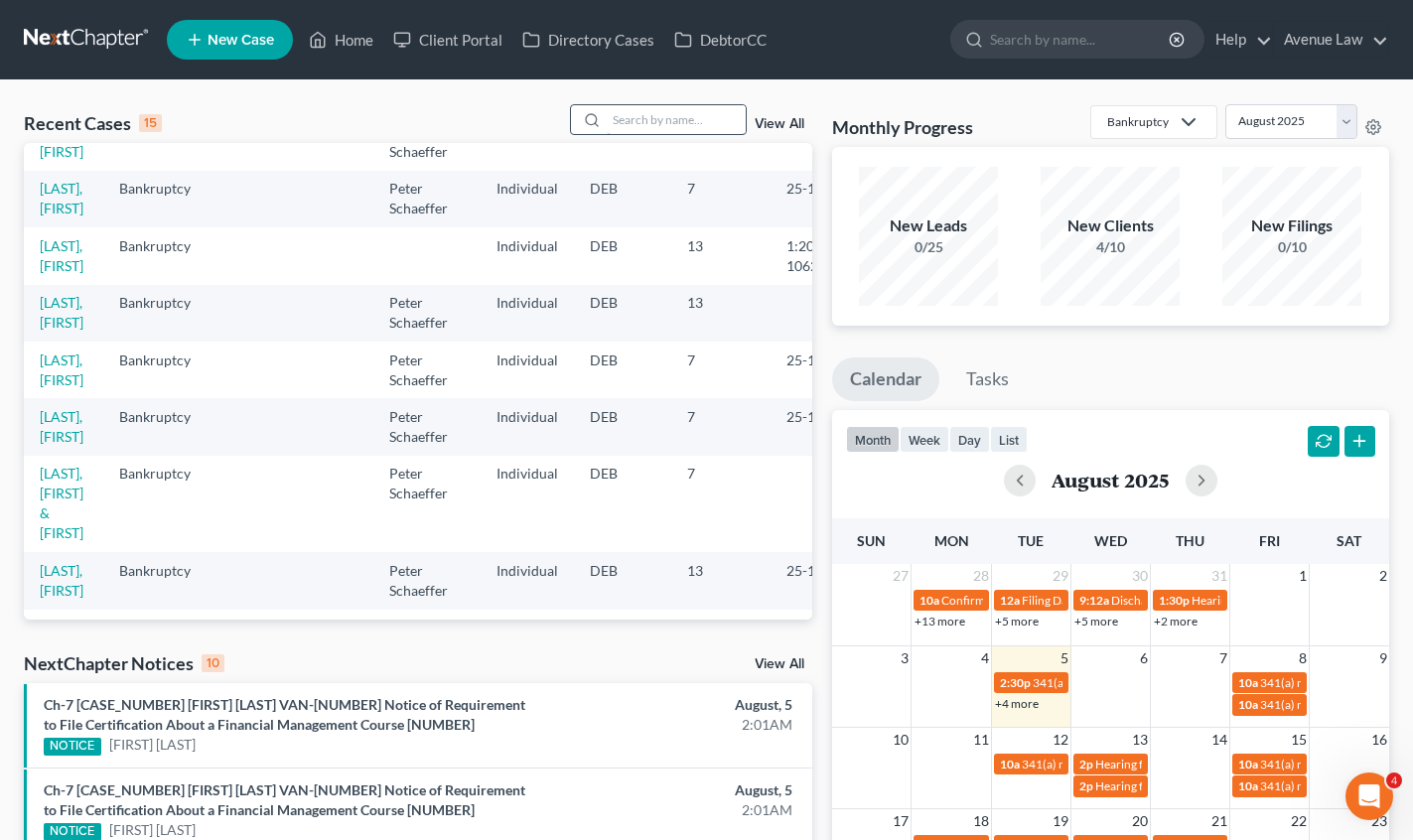 click at bounding box center [676, 119] 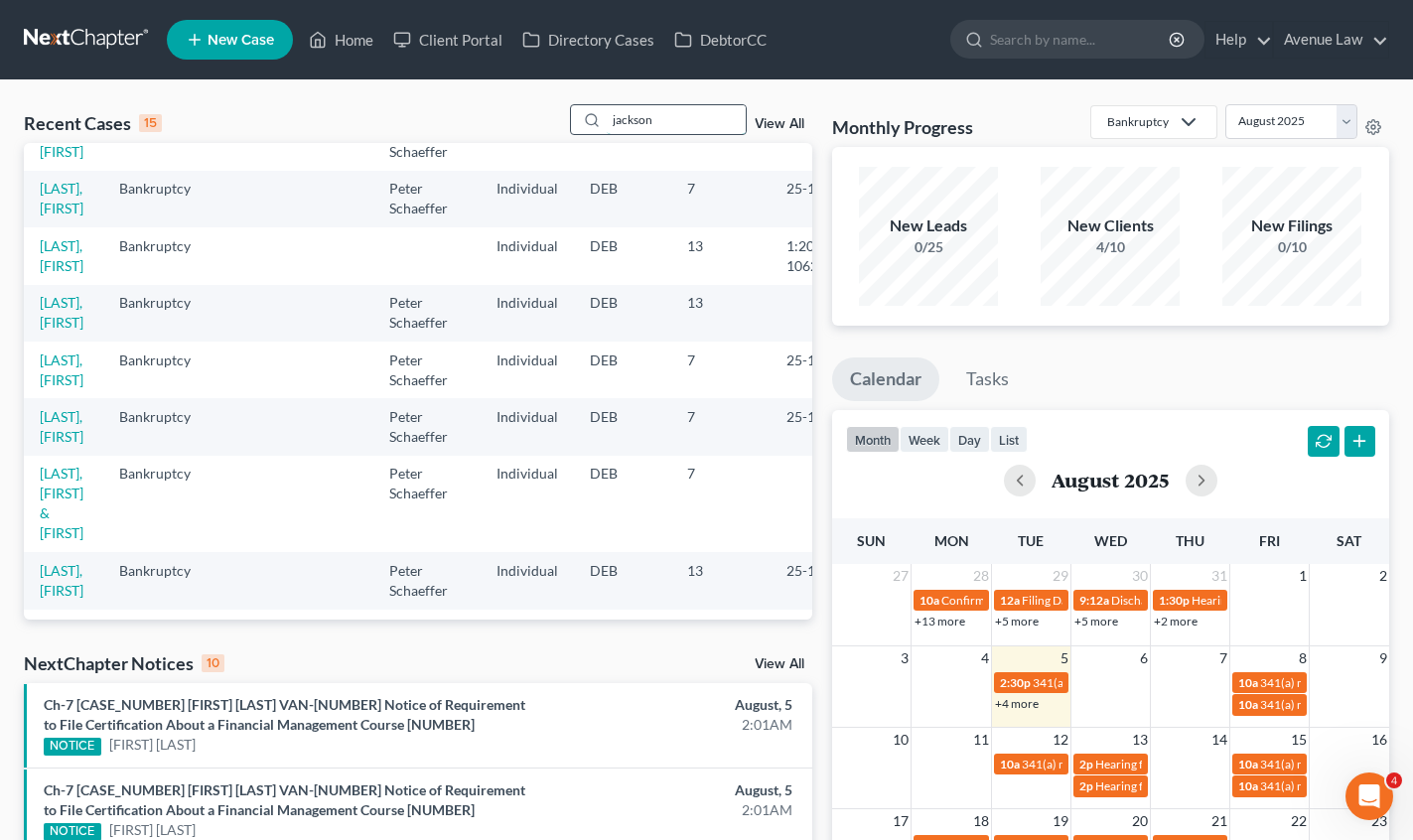 type on "jackson" 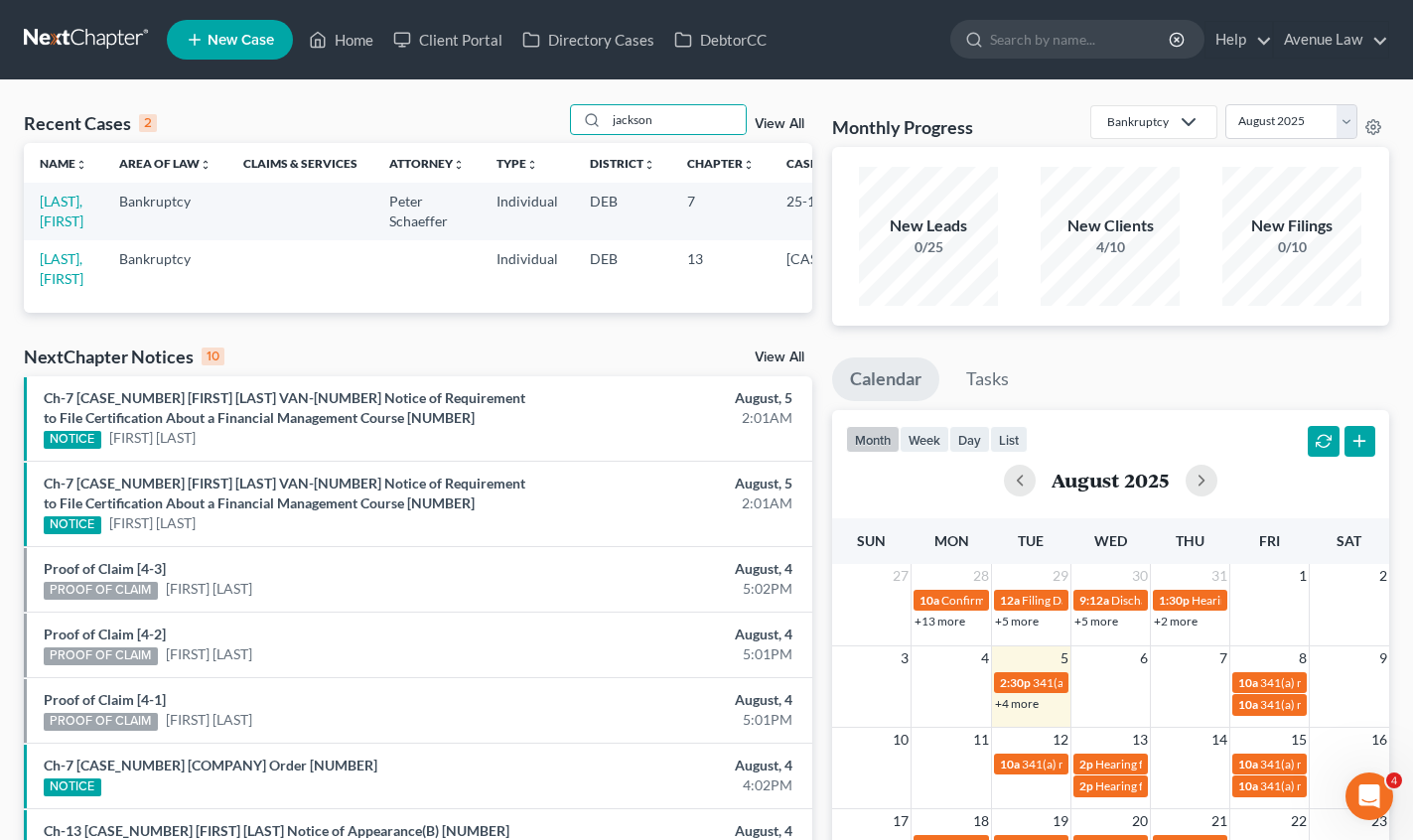 click on "[LAST], [FIRST]" at bounding box center [64, 210] 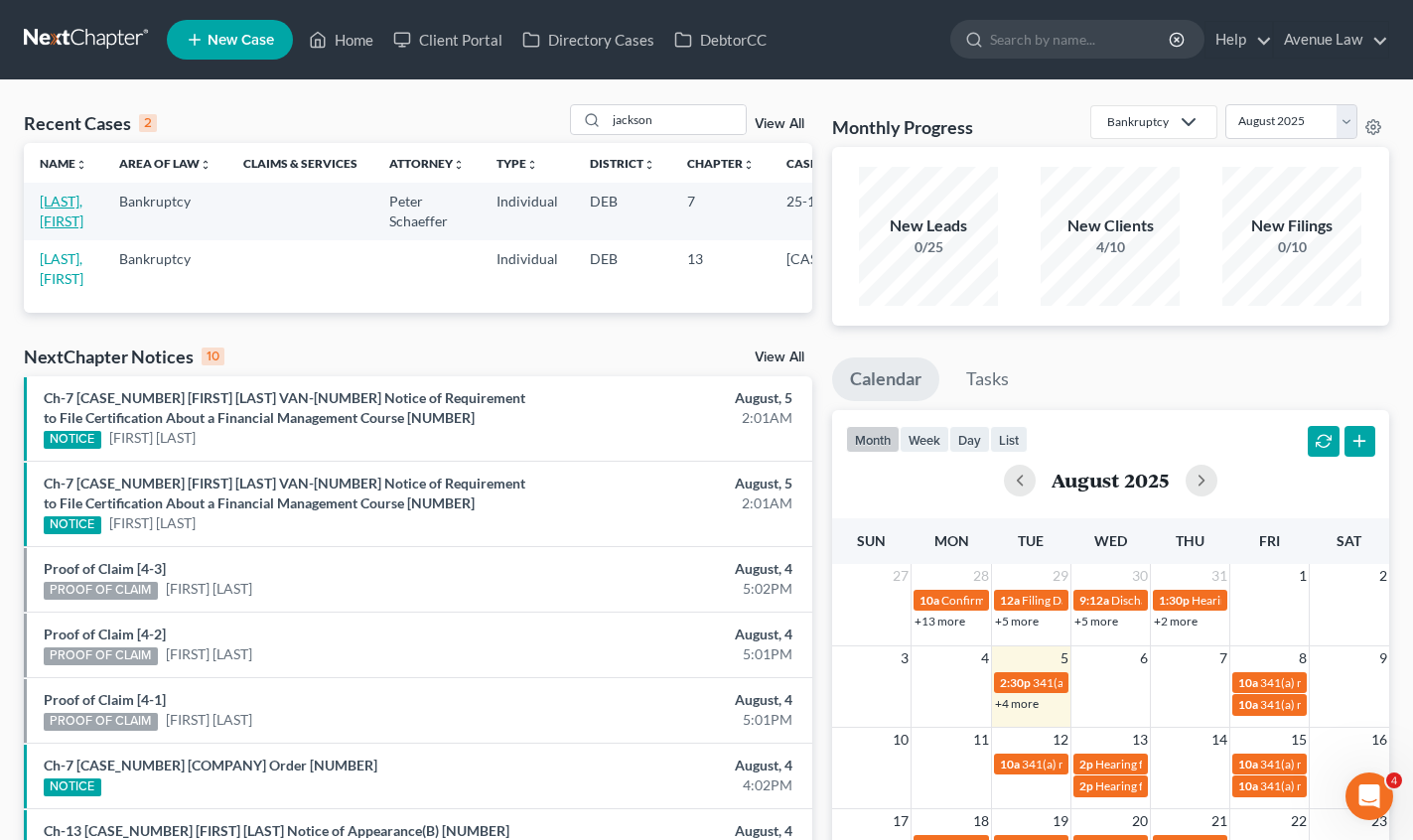 click on "[LAST], [FIRST]" at bounding box center (62, 210) 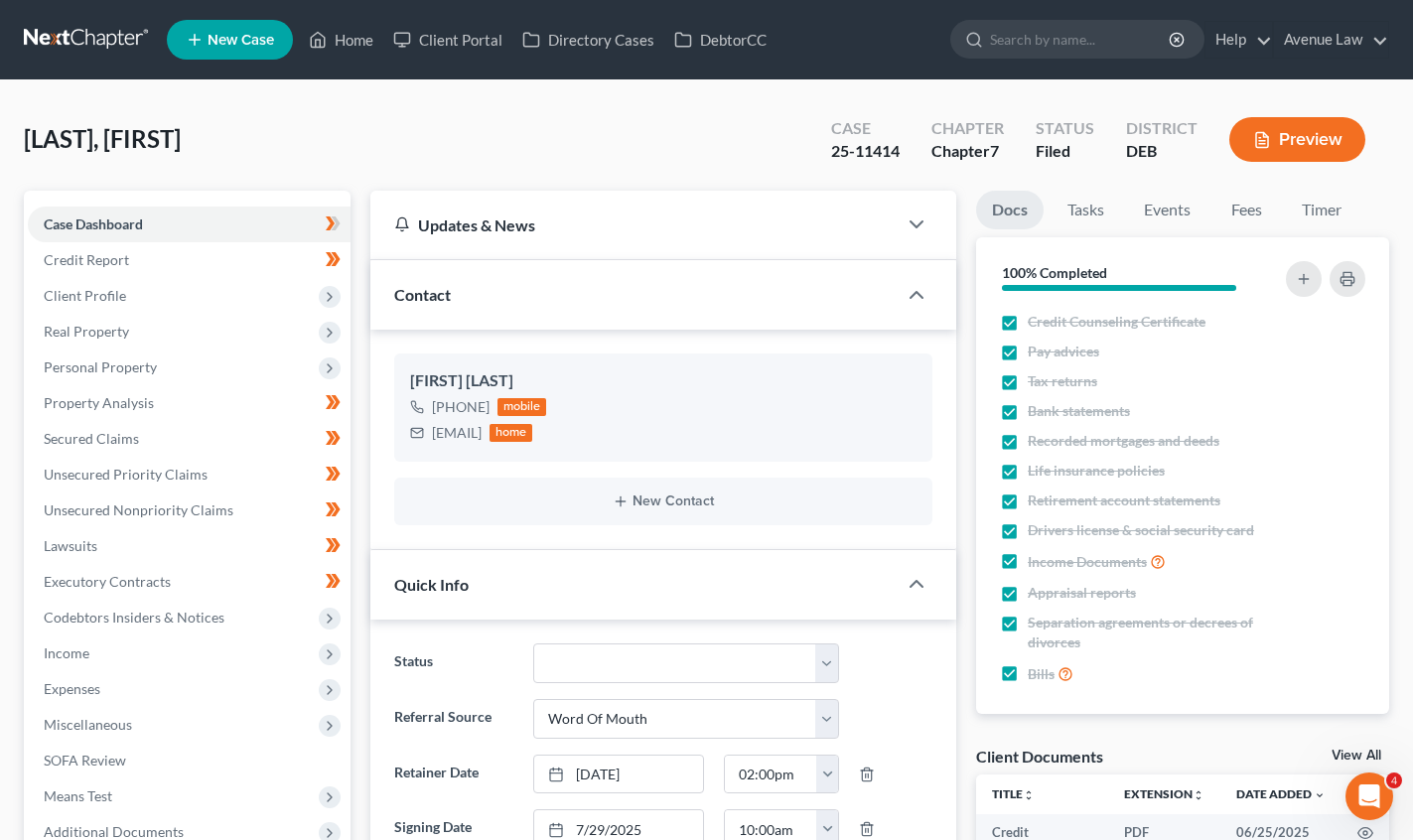 scroll, scrollTop: 268, scrollLeft: 0, axis: vertical 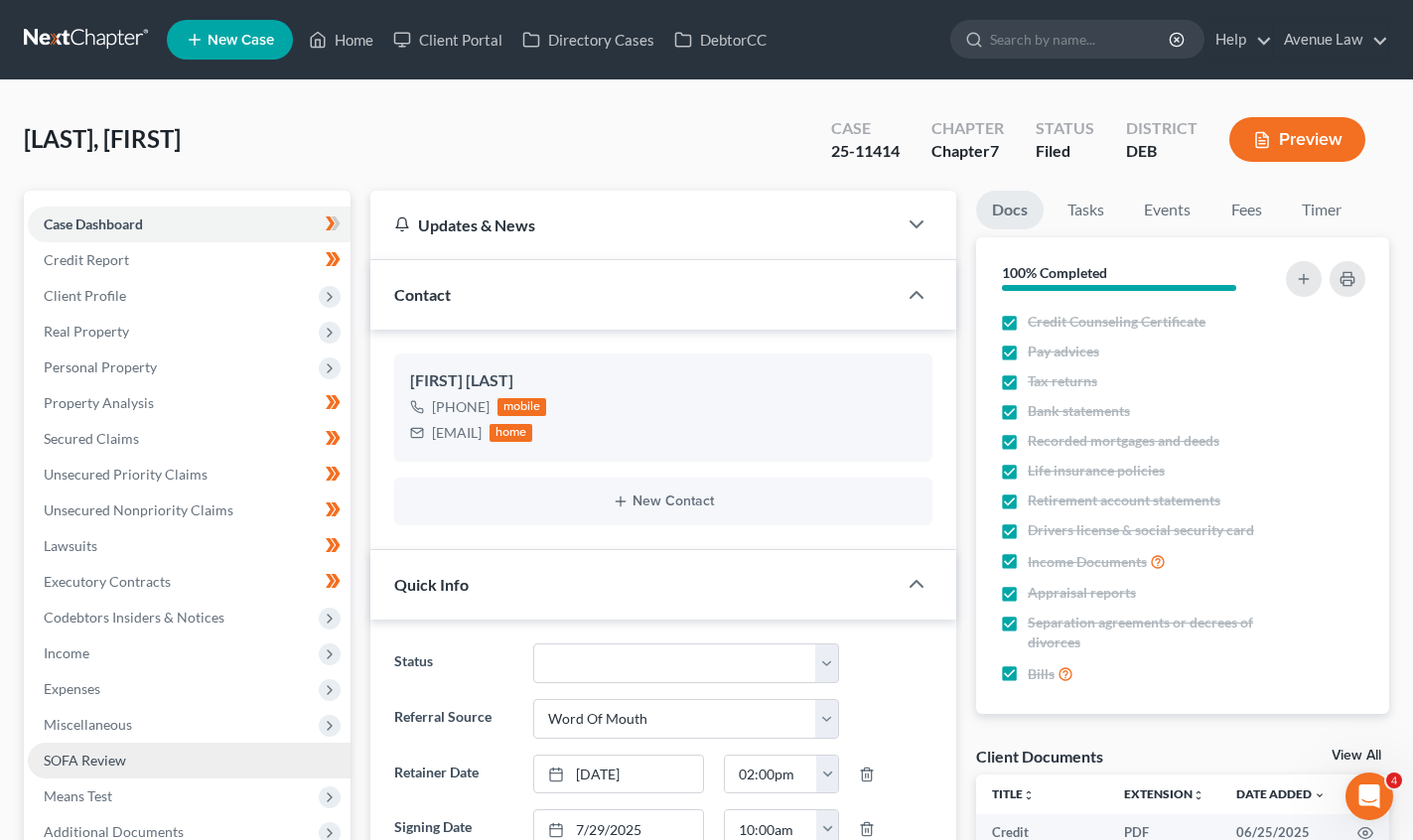 click on "SOFA Review" at bounding box center [84, 760] 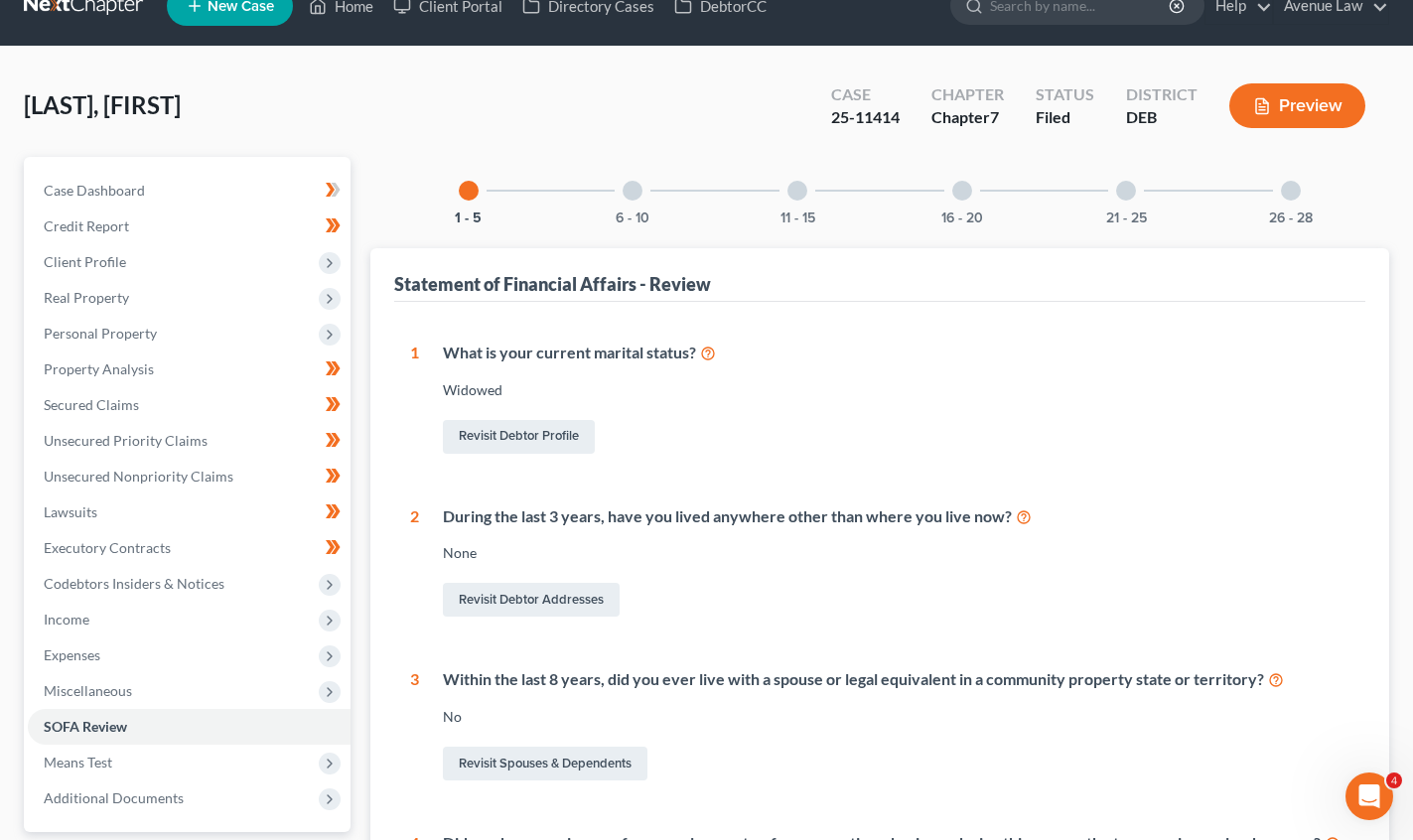 scroll, scrollTop: 0, scrollLeft: 0, axis: both 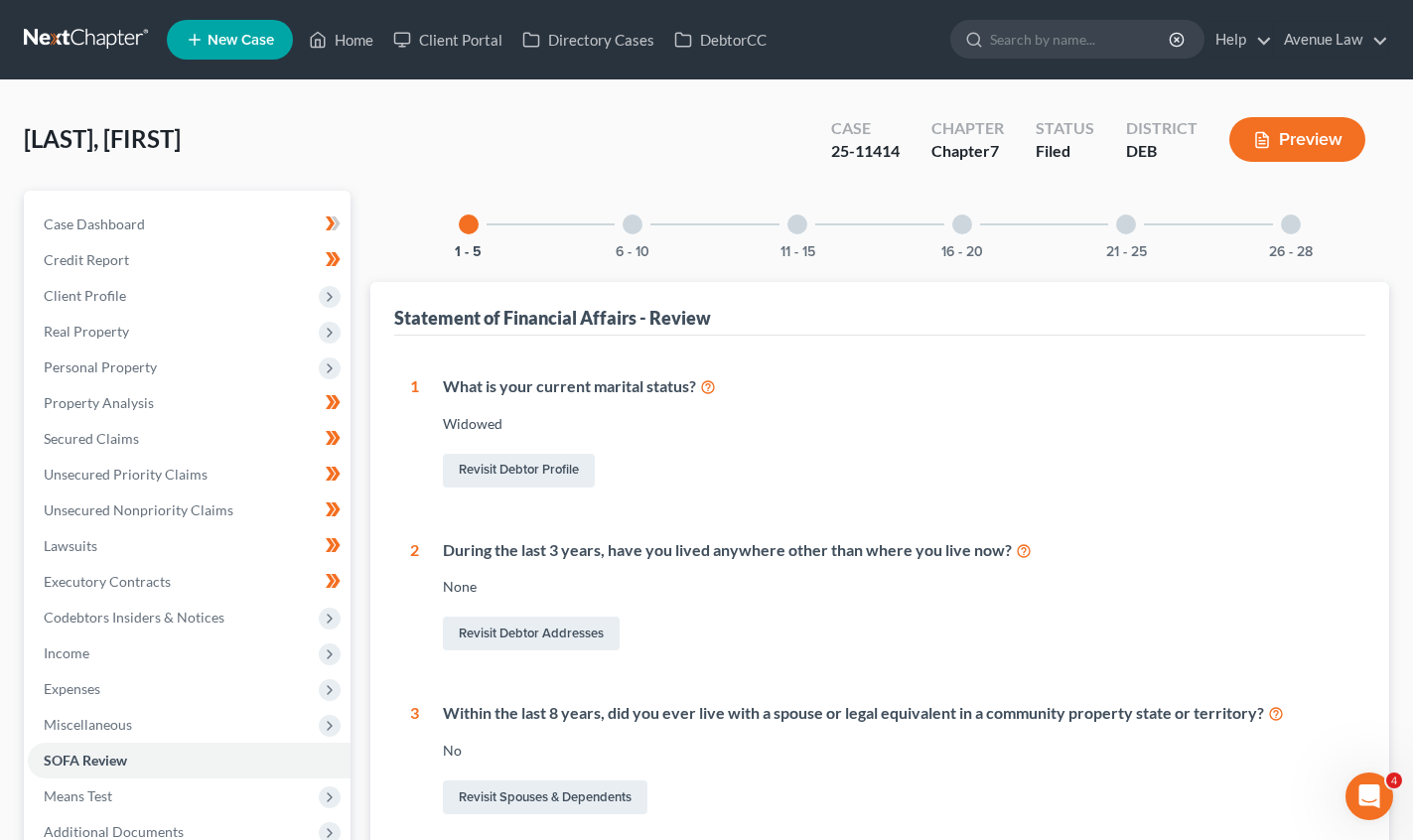 click on "6 - 10" at bounding box center [633, 224] 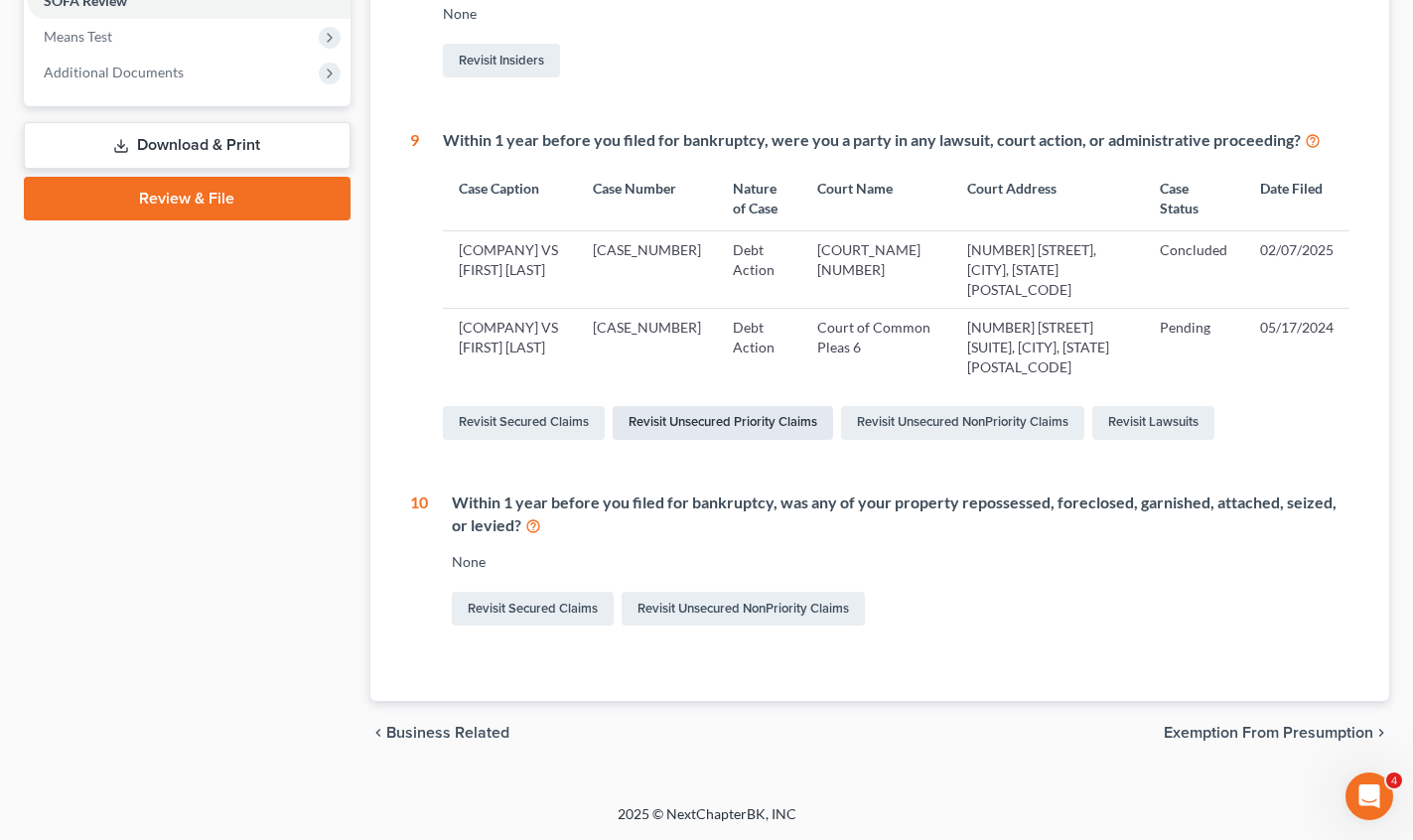 scroll, scrollTop: 0, scrollLeft: 0, axis: both 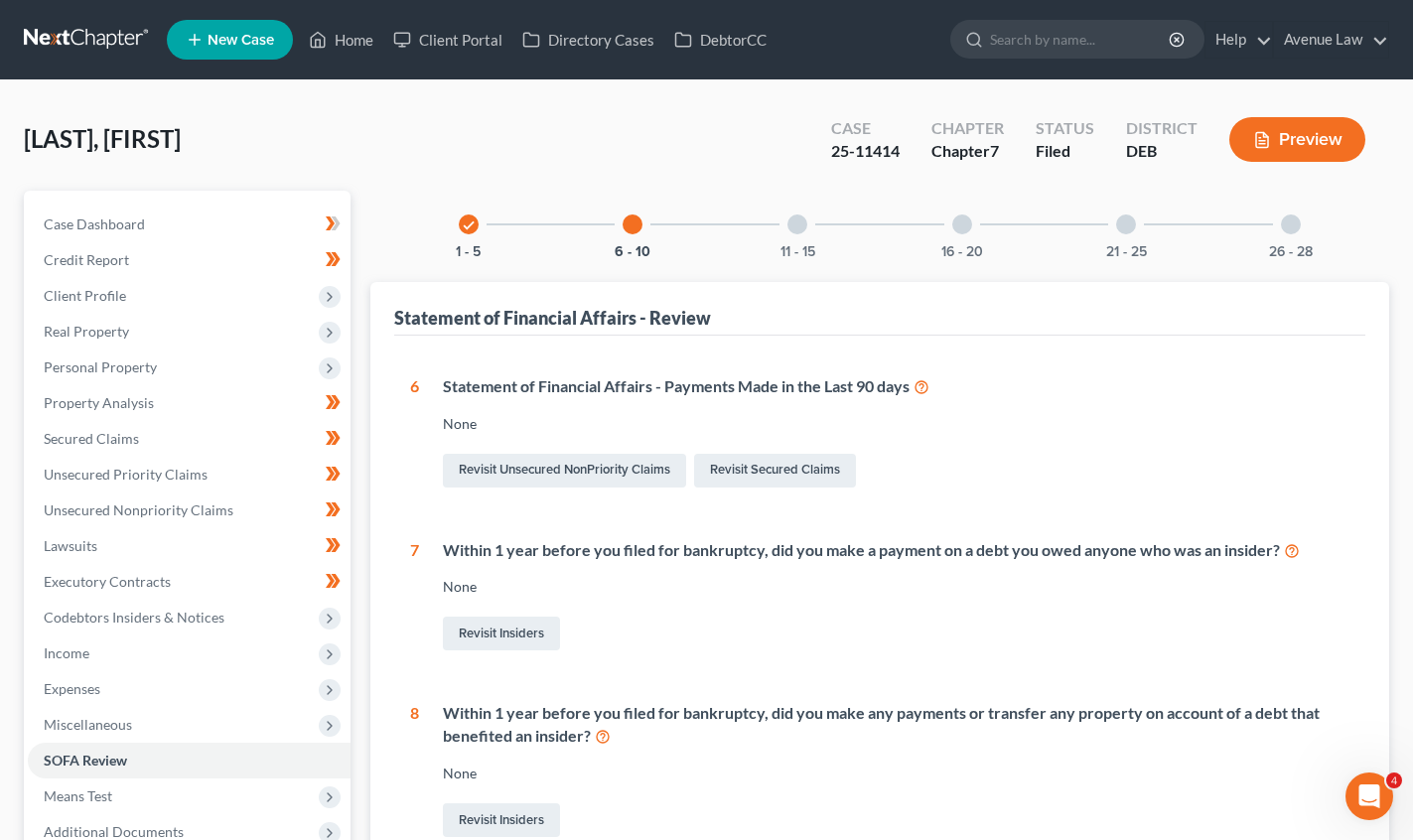 click at bounding box center [797, 224] 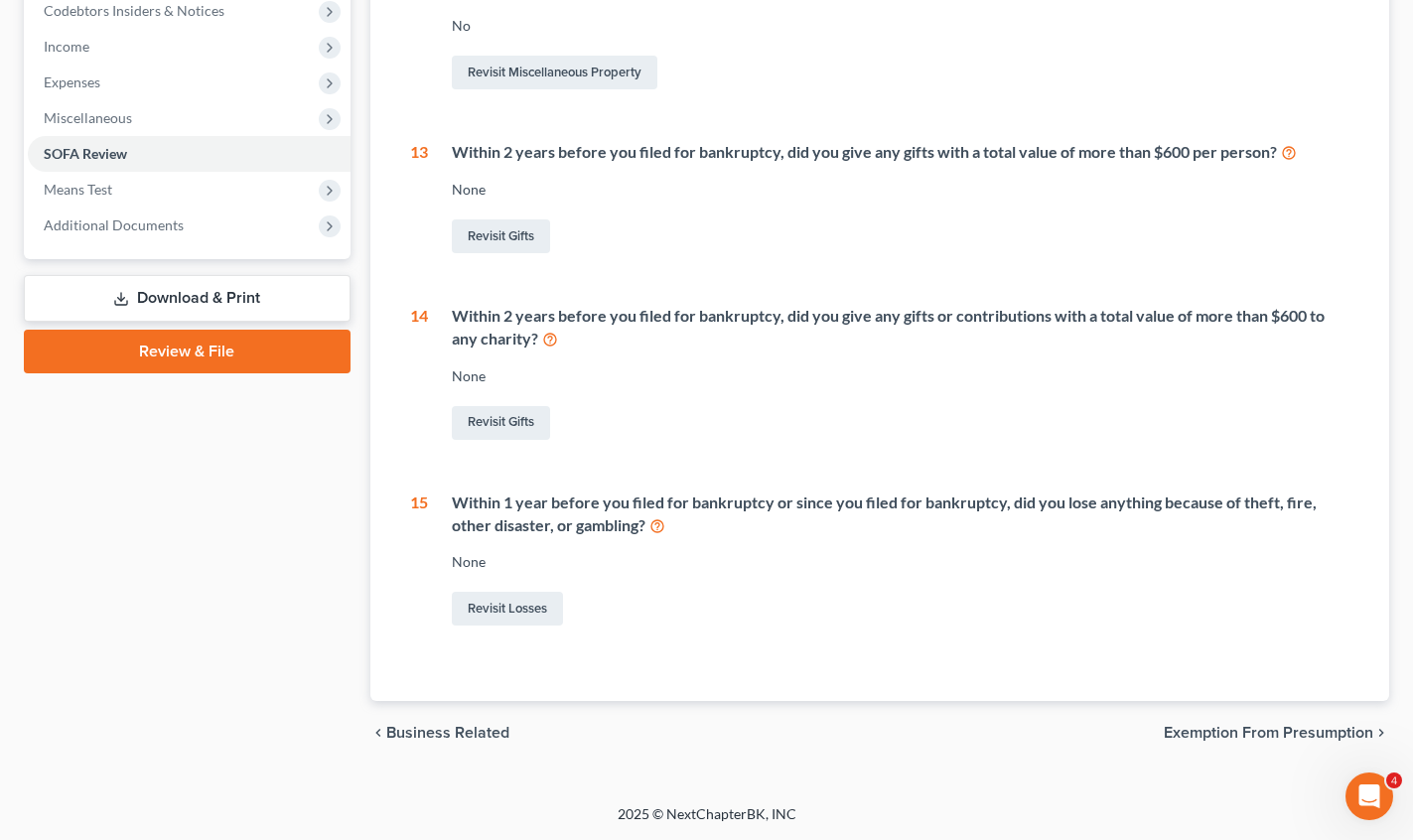 scroll, scrollTop: 0, scrollLeft: 0, axis: both 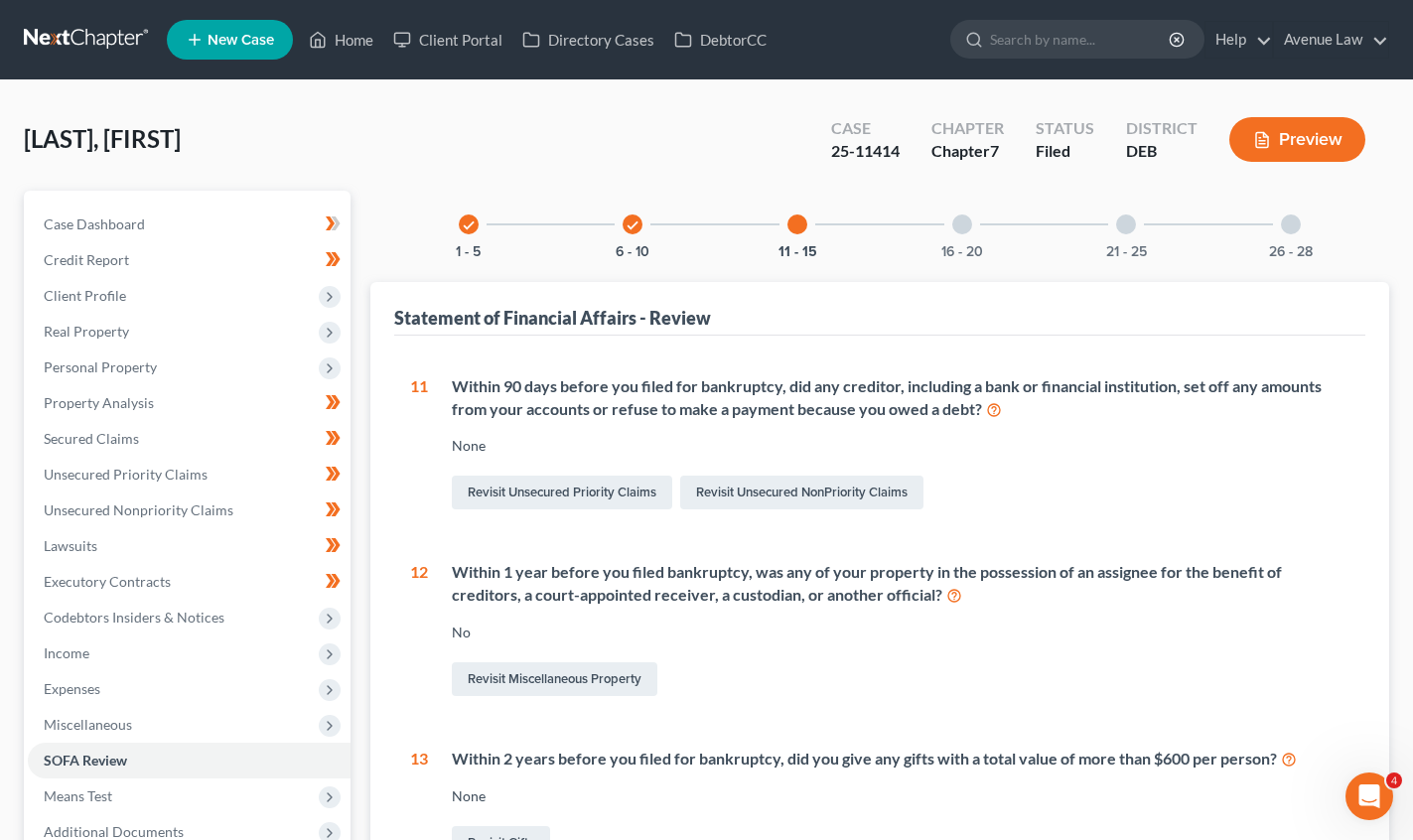 click on "16 - 20" at bounding box center [962, 224] 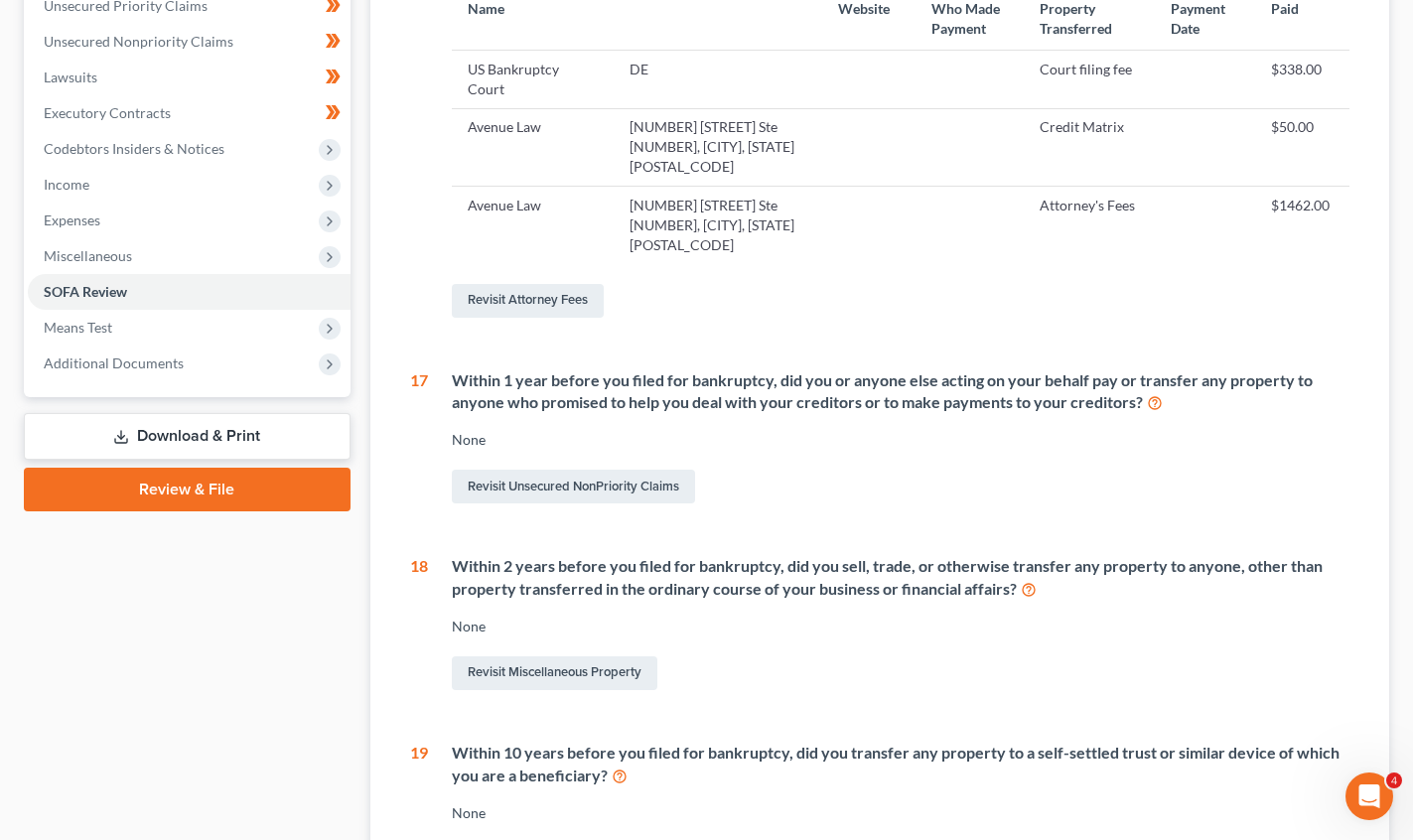 scroll, scrollTop: 0, scrollLeft: 0, axis: both 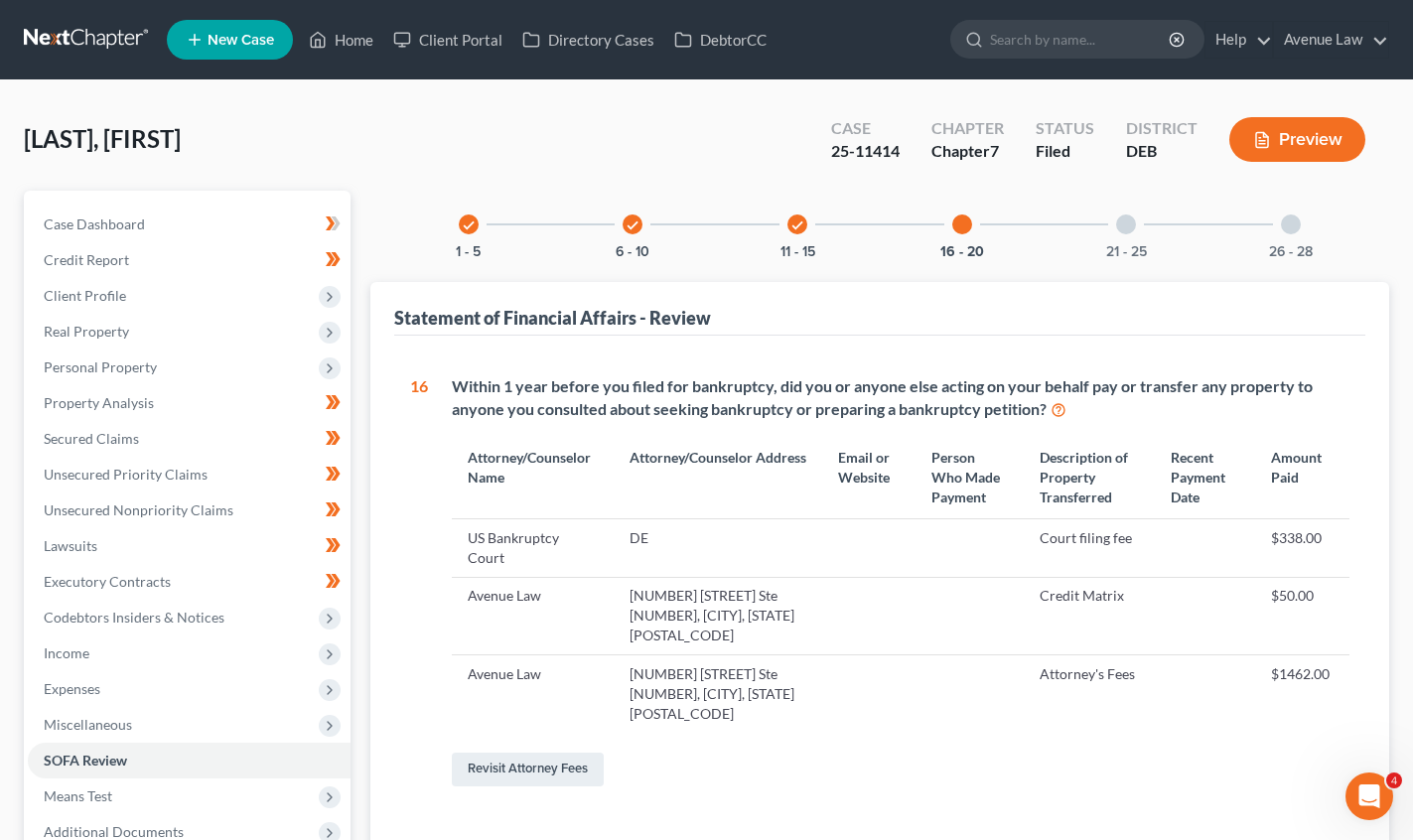 click at bounding box center (1126, 224) 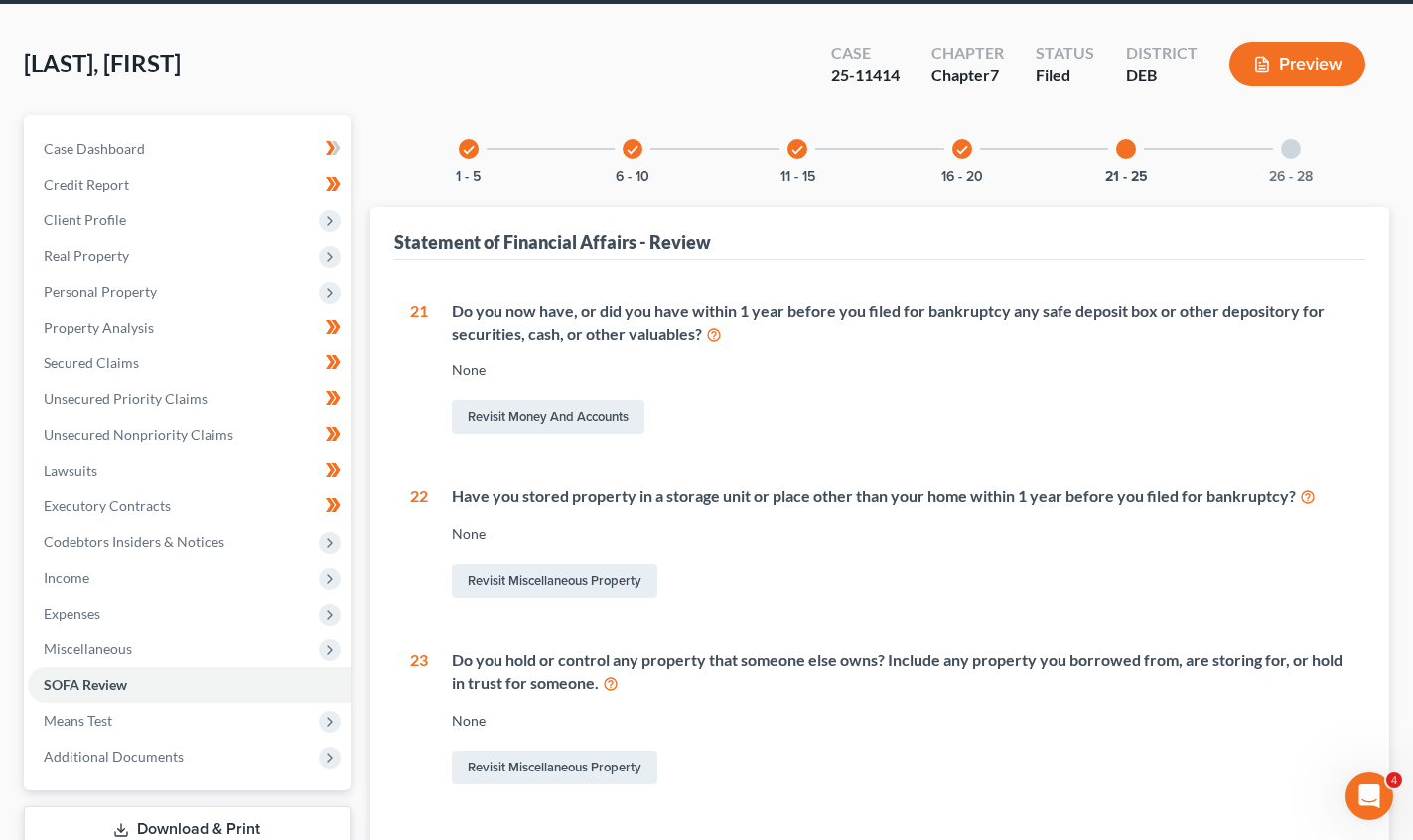 scroll, scrollTop: 0, scrollLeft: 0, axis: both 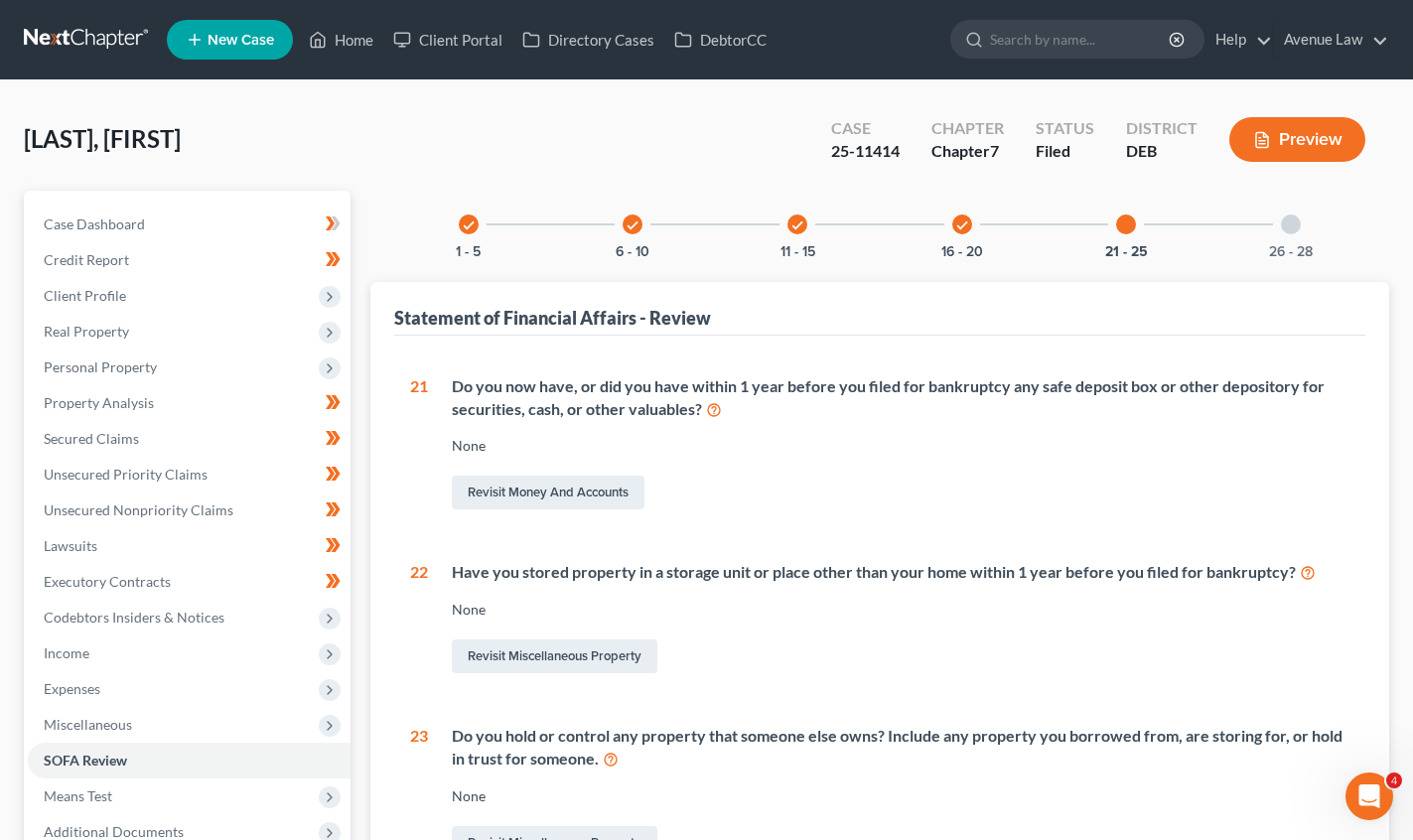 click at bounding box center [1291, 224] 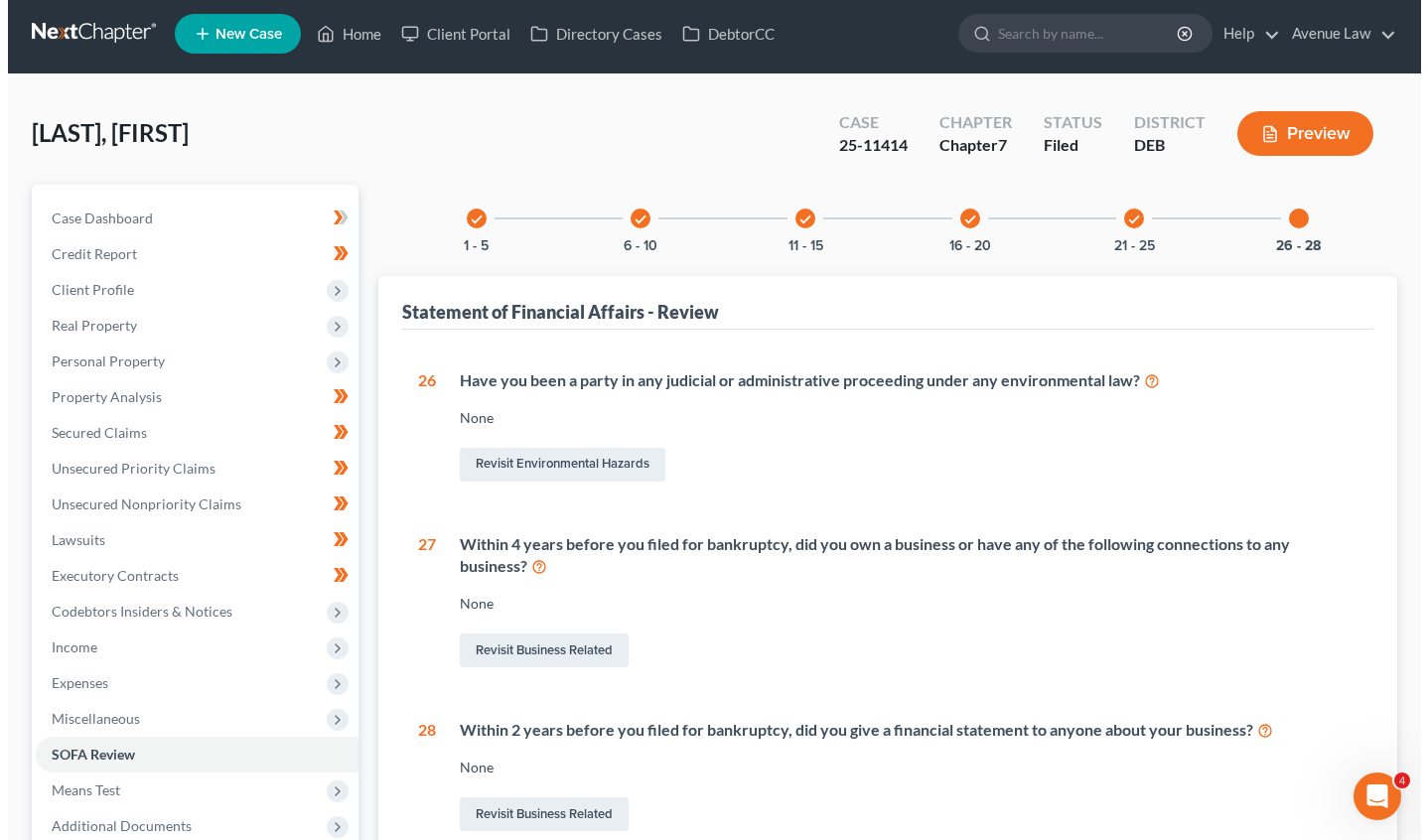 scroll, scrollTop: 0, scrollLeft: 0, axis: both 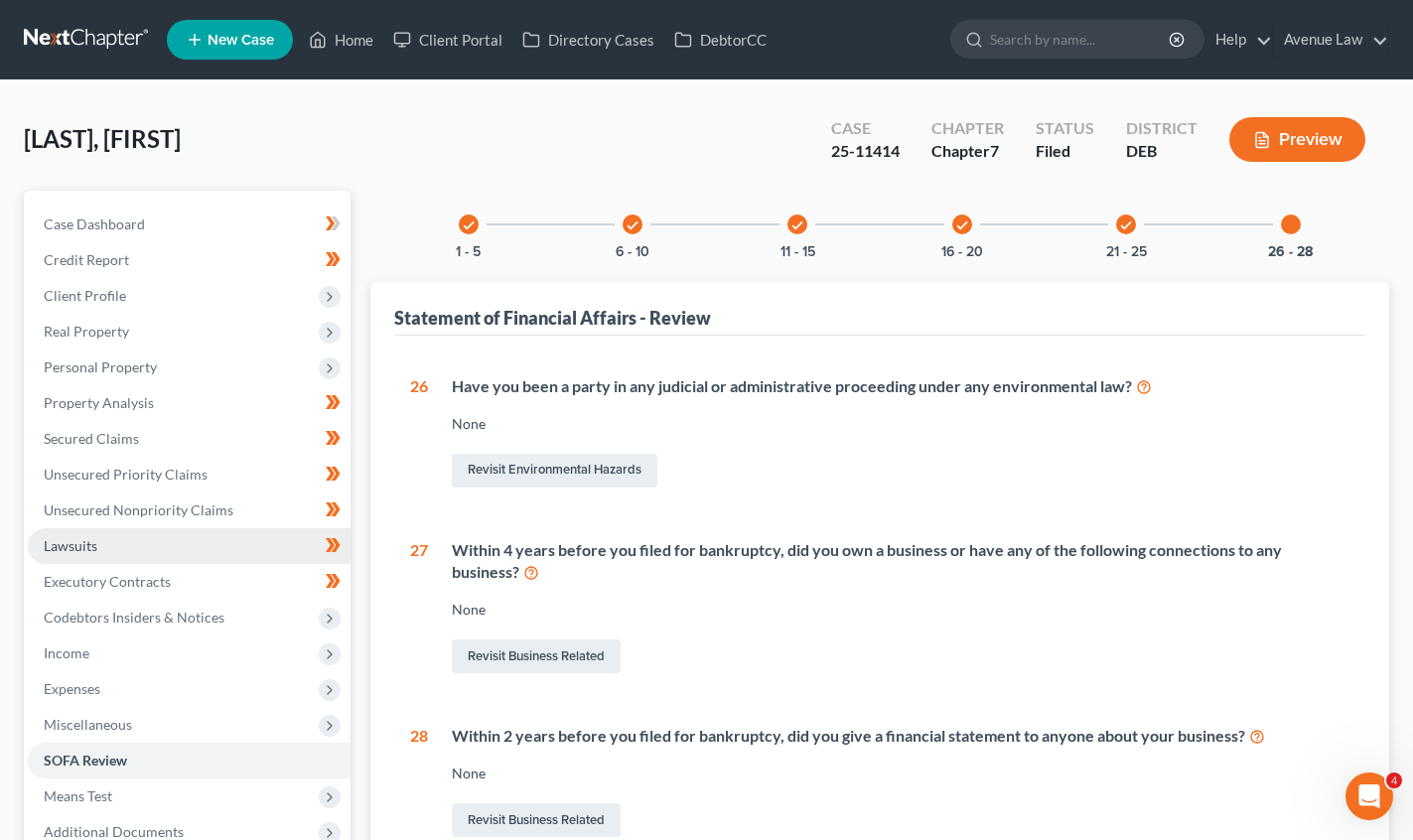 click on "Lawsuits" at bounding box center [71, 545] 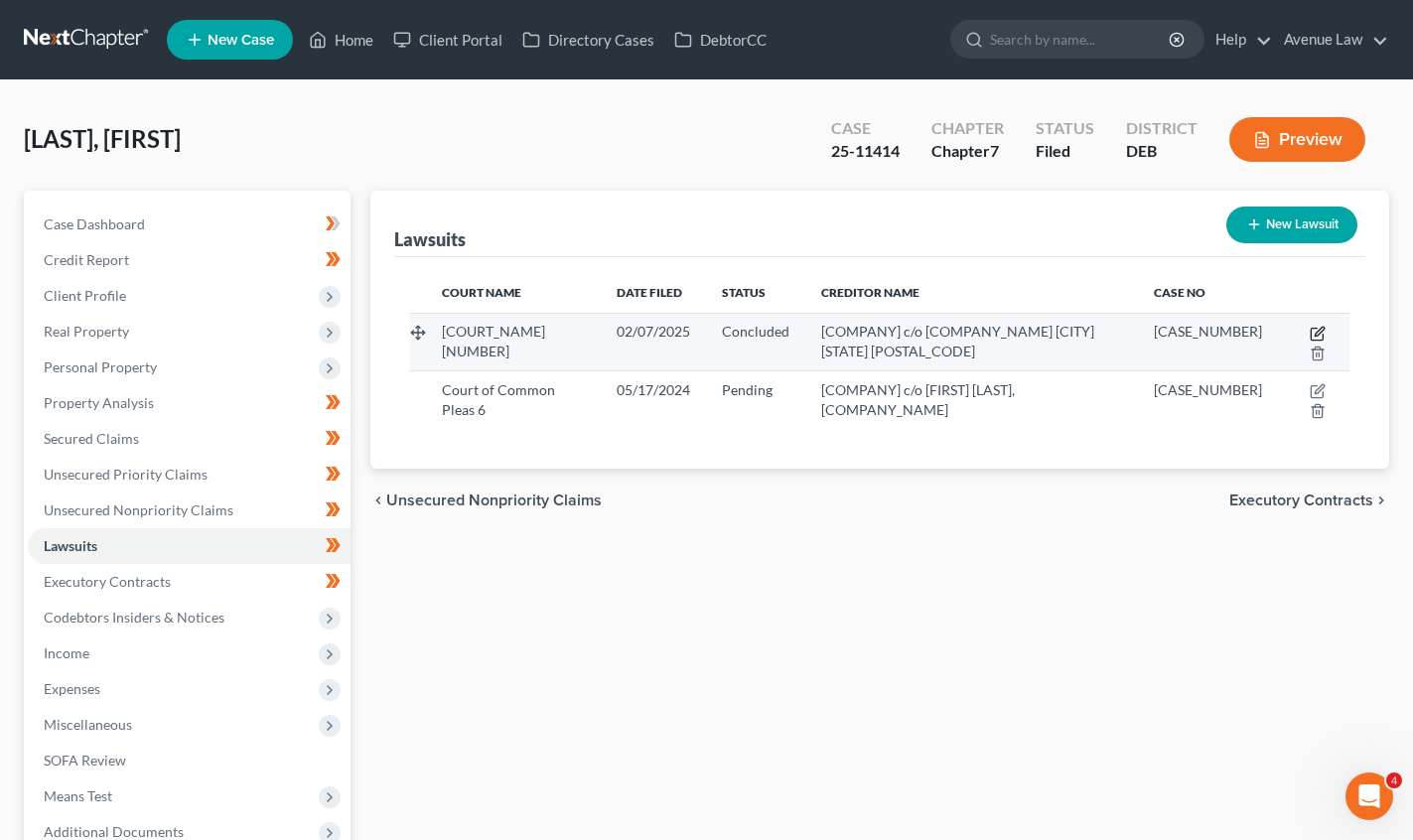 click 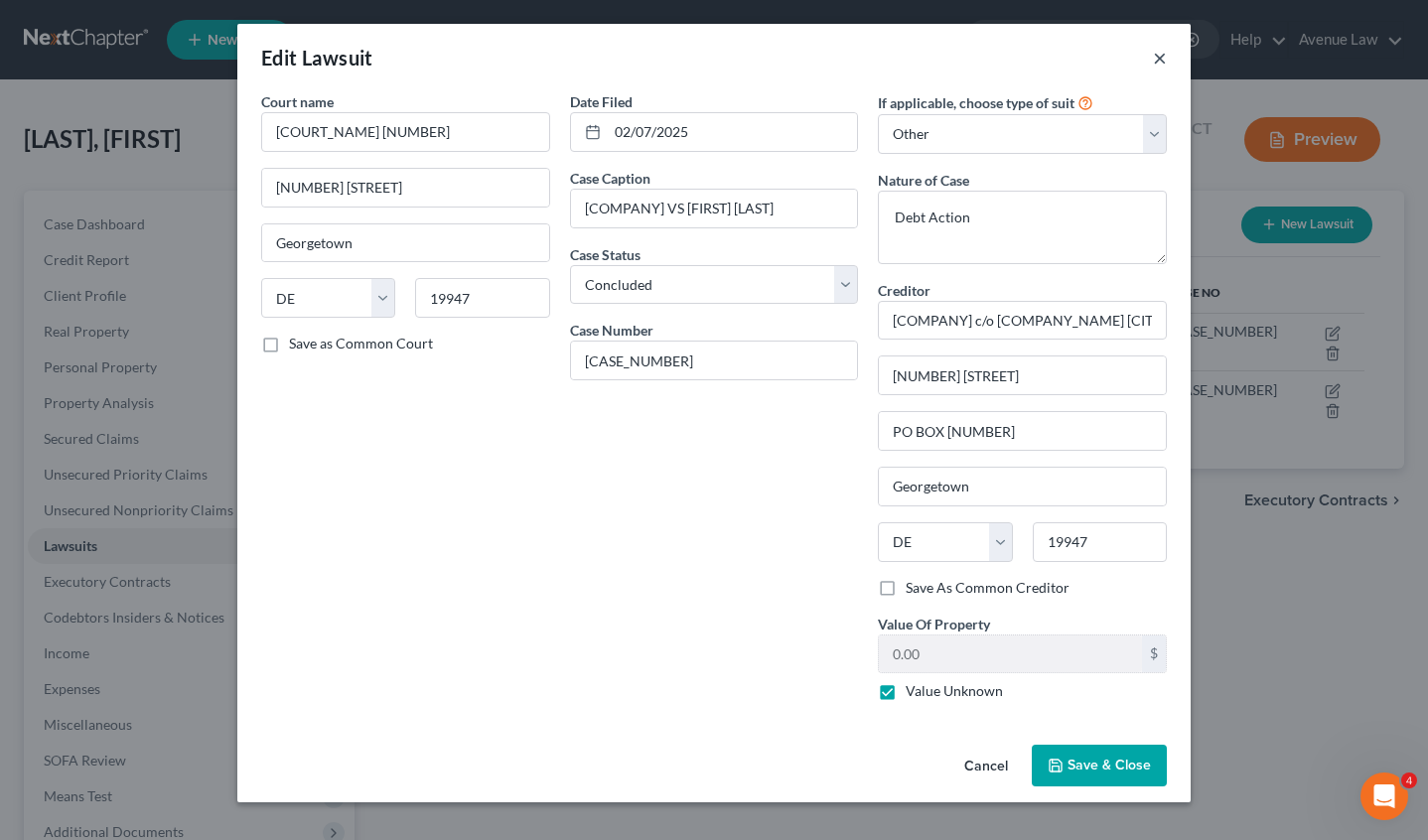 click on "×" at bounding box center (1160, 58) 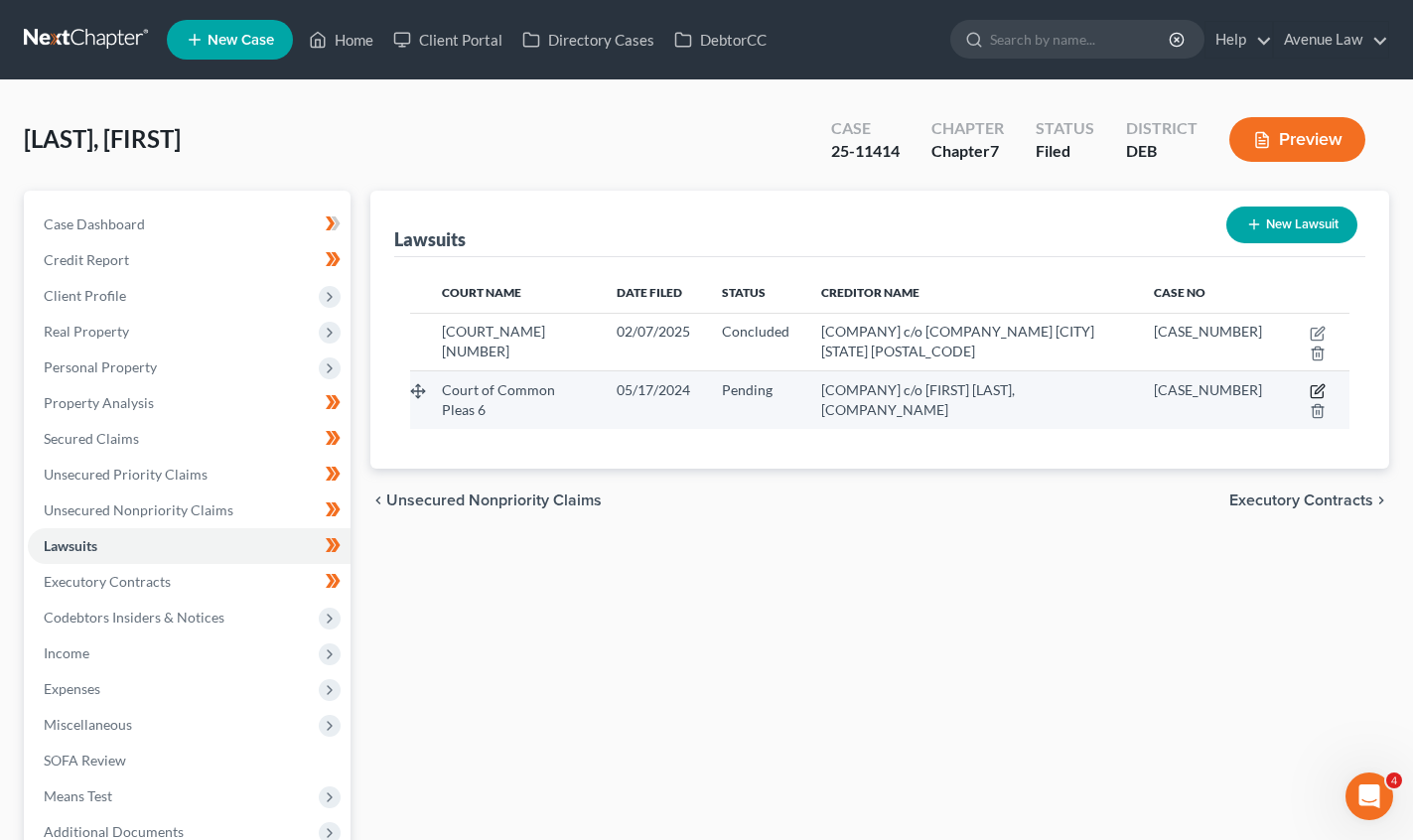 click 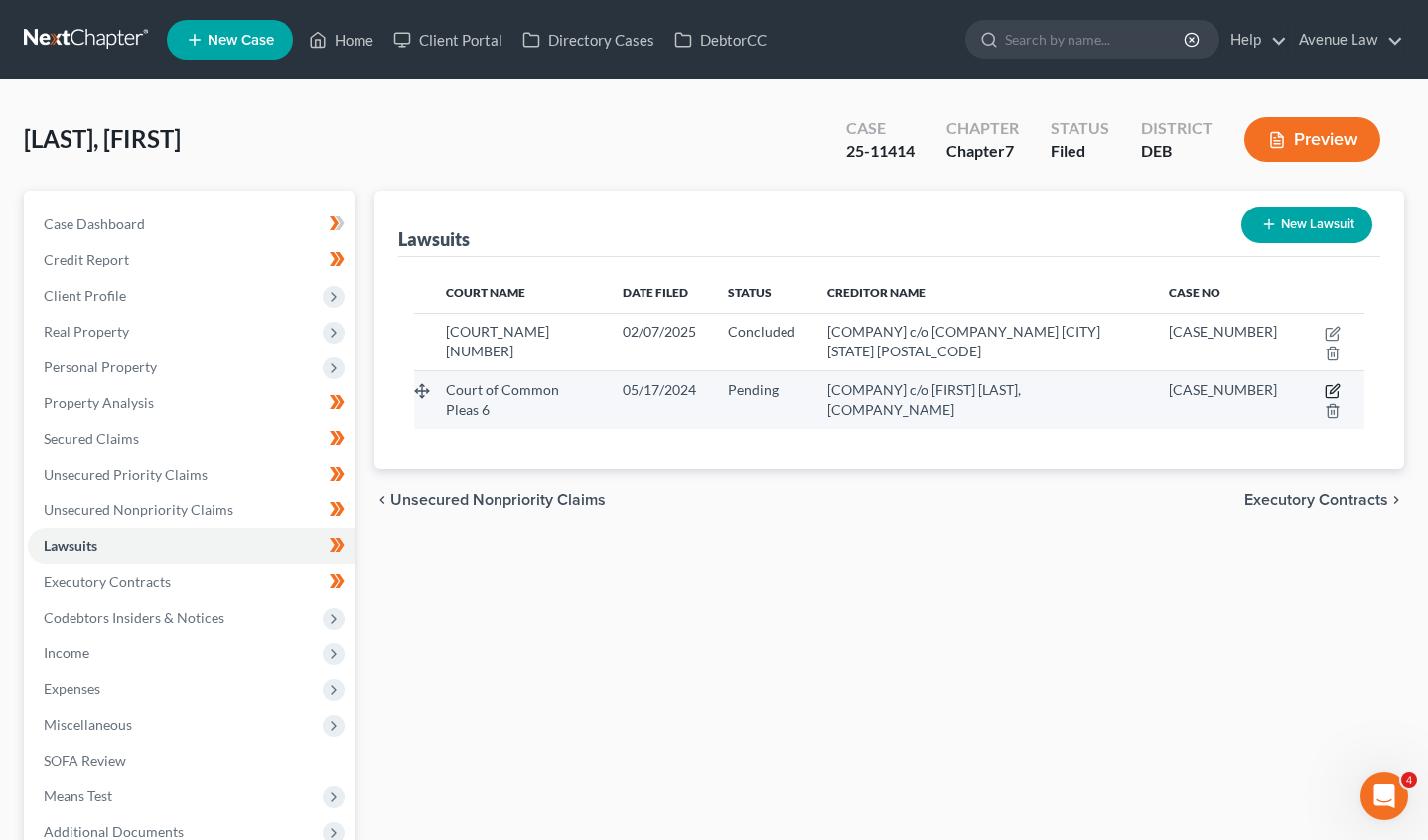 select on "7" 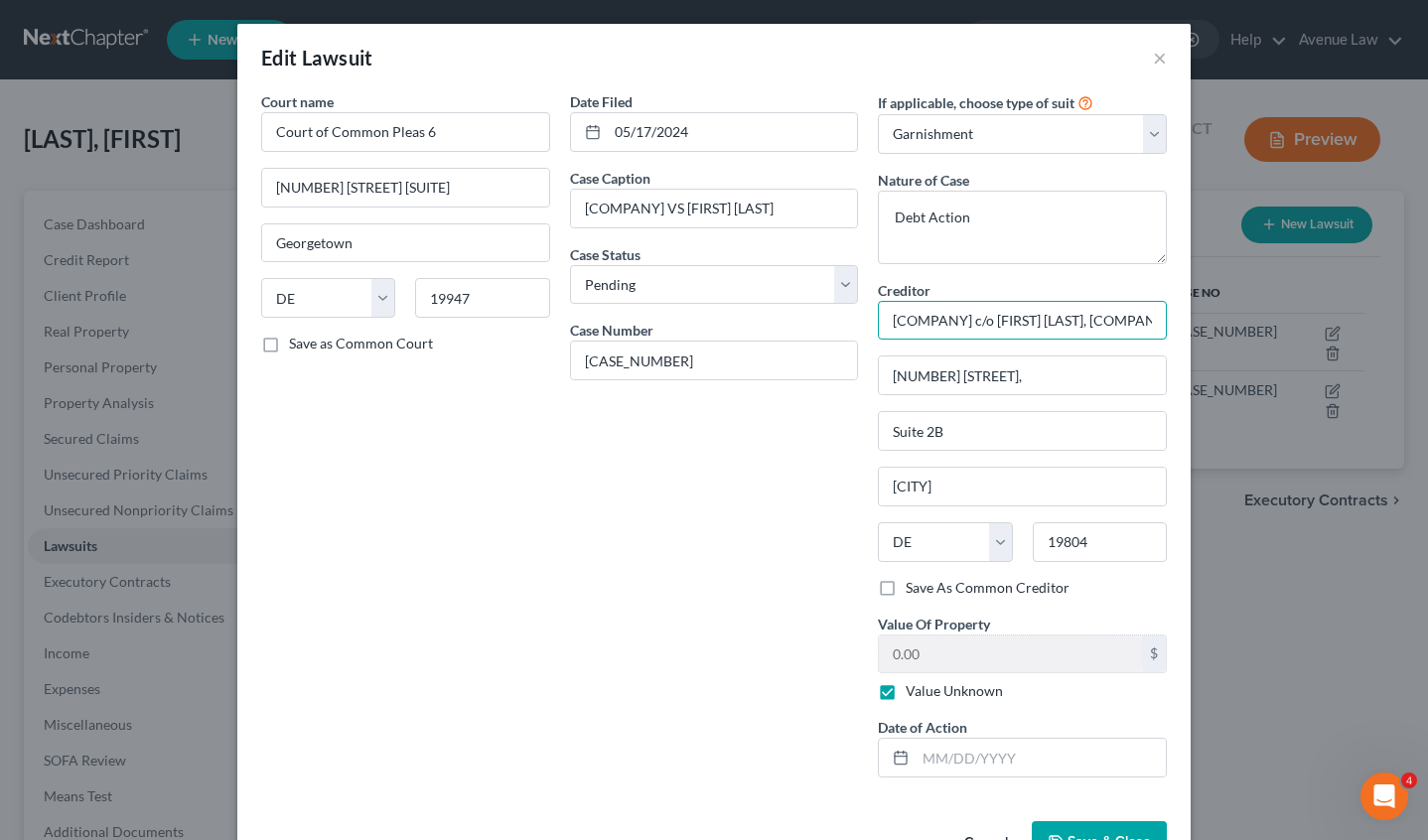 click on "[COMPANY] c/o [FIRST] [LAST], [COMPANY_NAME]" at bounding box center [1022, 321] 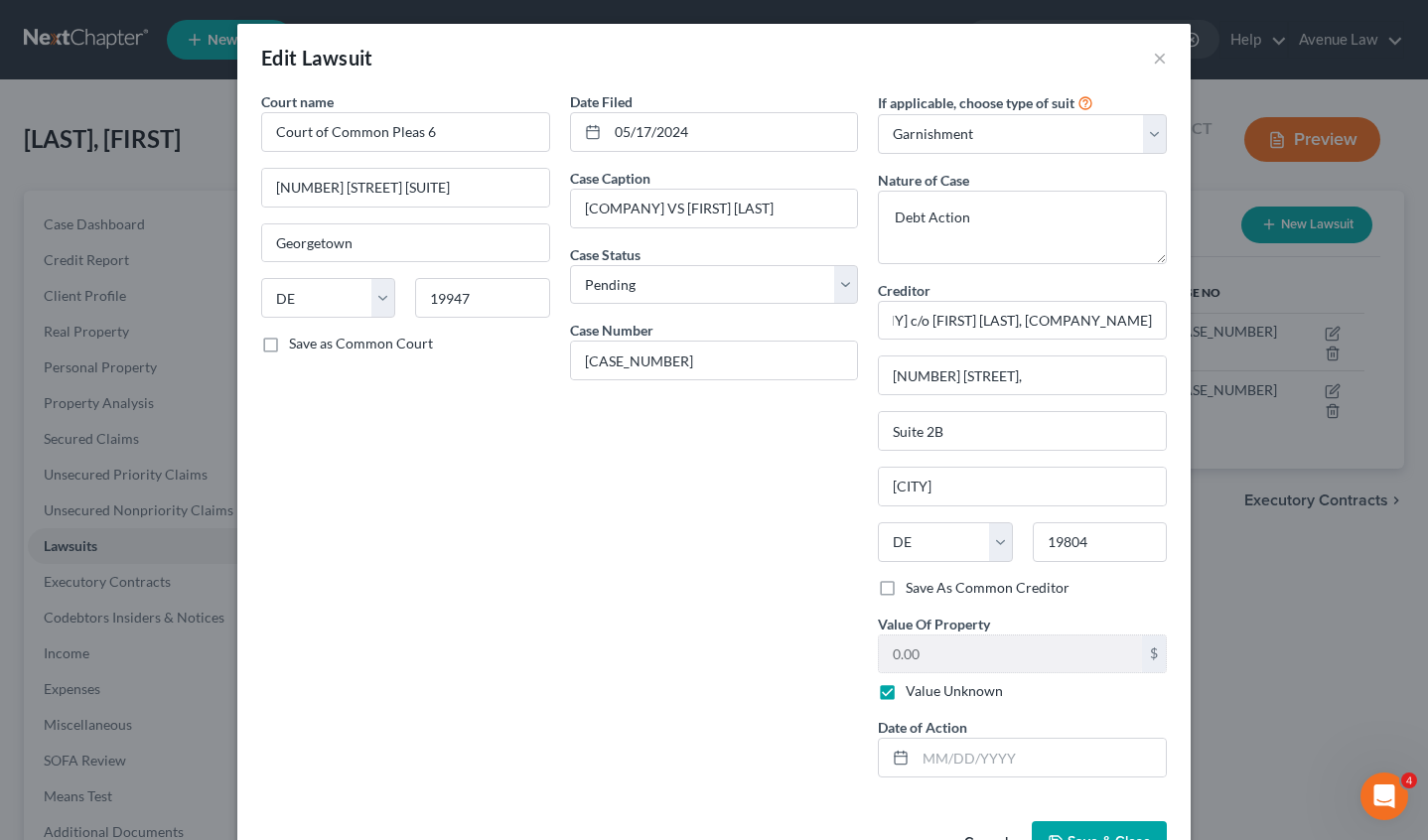 scroll, scrollTop: 0, scrollLeft: 0, axis: both 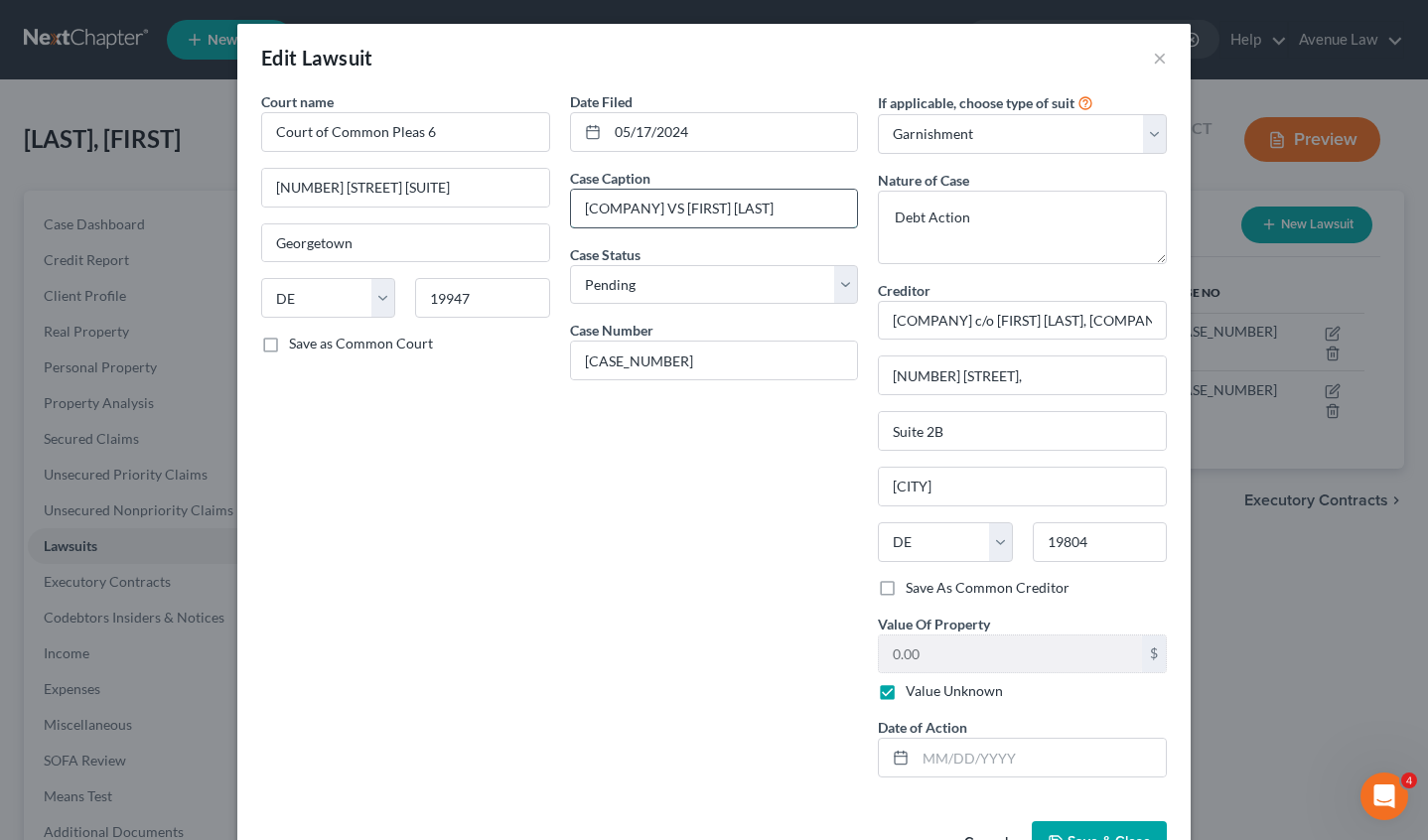 drag, startPoint x: 576, startPoint y: 207, endPoint x: 586, endPoint y: 223, distance: 18.867962 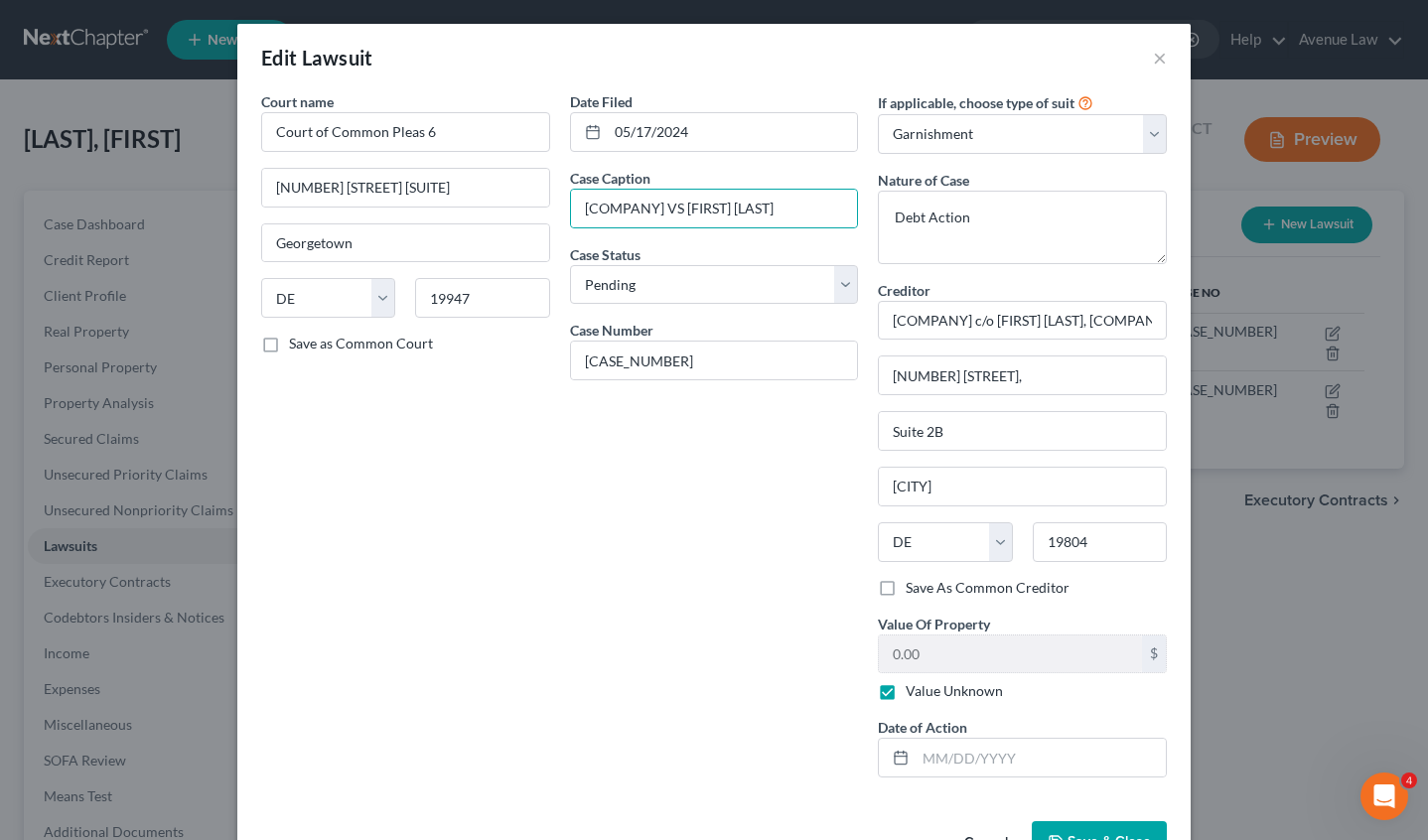 scroll, scrollTop: 0, scrollLeft: 0, axis: both 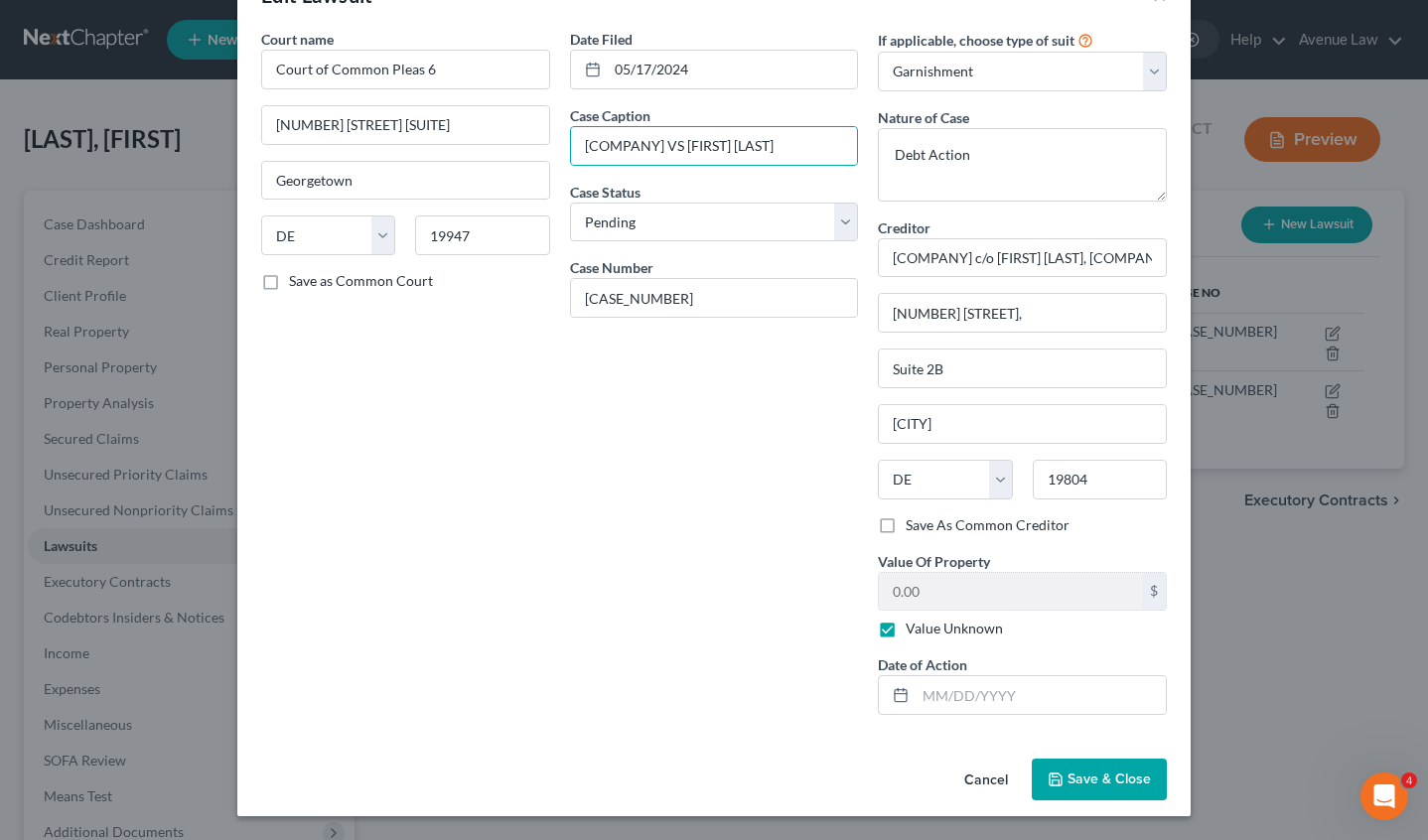 click on "Court of Common Pleas 6 [NUMBER] [STREET] [SUITE] [CITY] State [STATE_ABBREVIATIONS] [POSTAL_CODE] Save as Common Court" at bounding box center (405, 379) 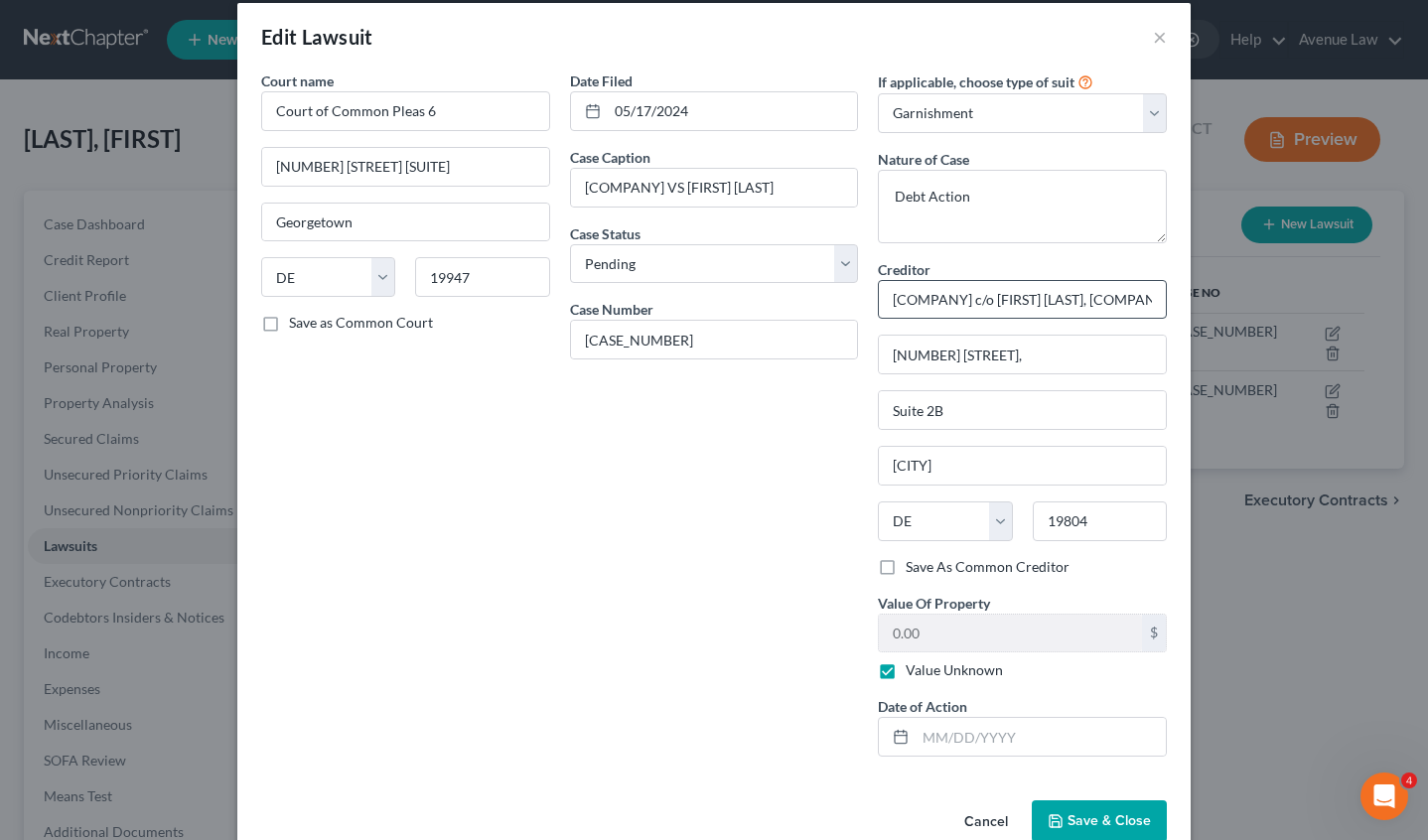 scroll, scrollTop: 0, scrollLeft: 0, axis: both 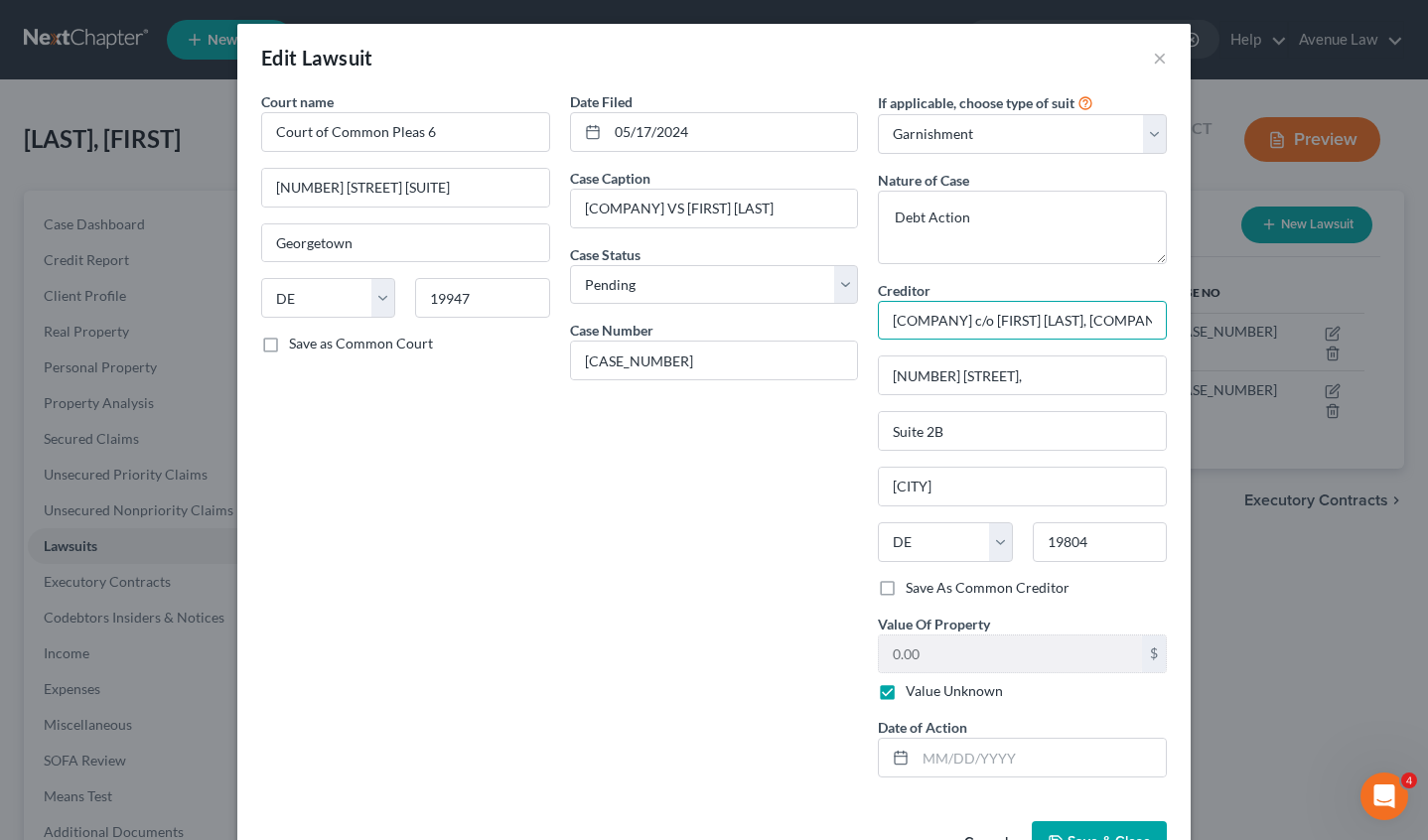 click on "[COMPANY] c/o [FIRST] [LAST], [COMPANY_NAME]" at bounding box center [1022, 321] 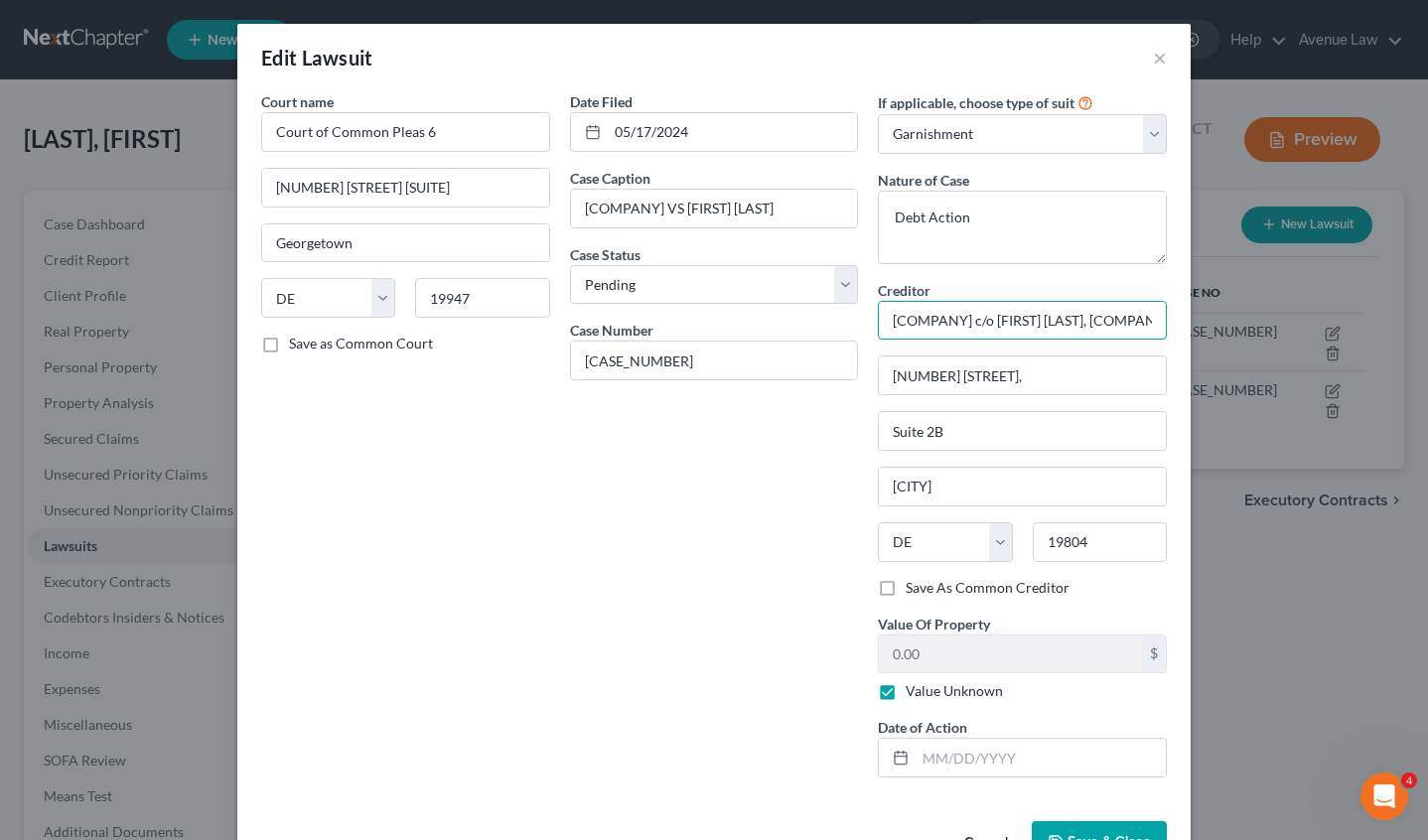 scroll, scrollTop: 0, scrollLeft: 354, axis: horizontal 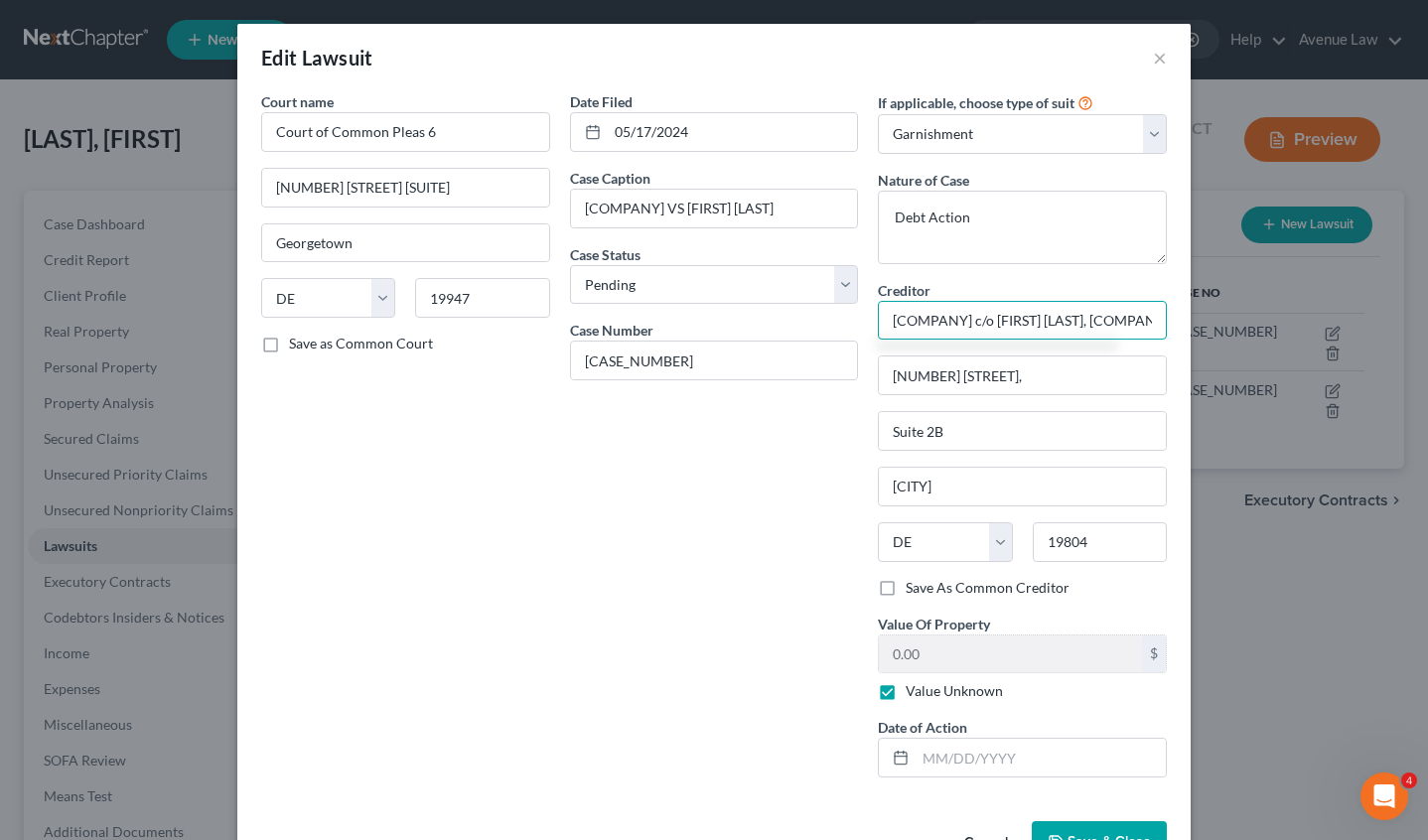 drag, startPoint x: 1147, startPoint y: 320, endPoint x: 1125, endPoint y: 312, distance: 23.4094 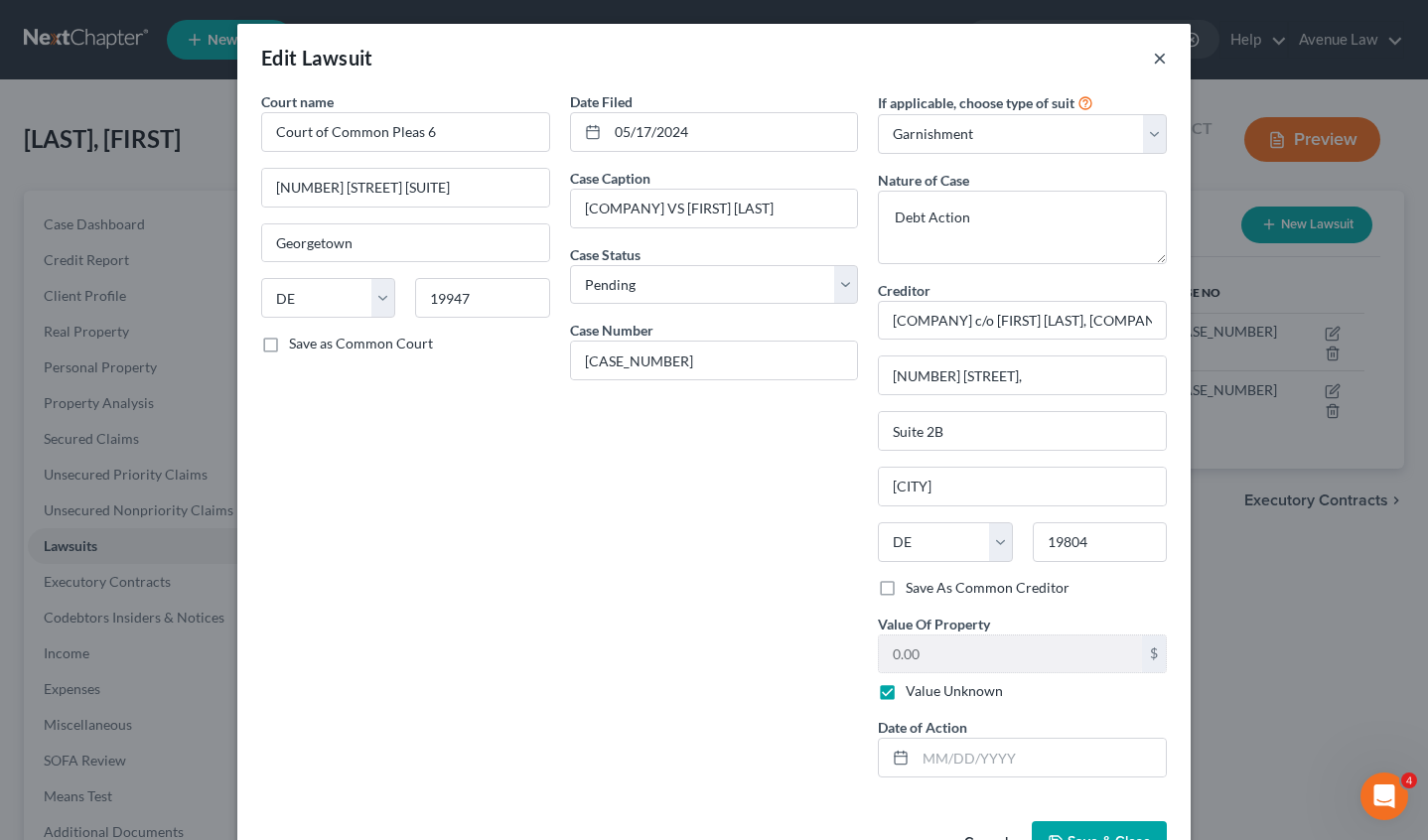 click on "×" at bounding box center [1160, 58] 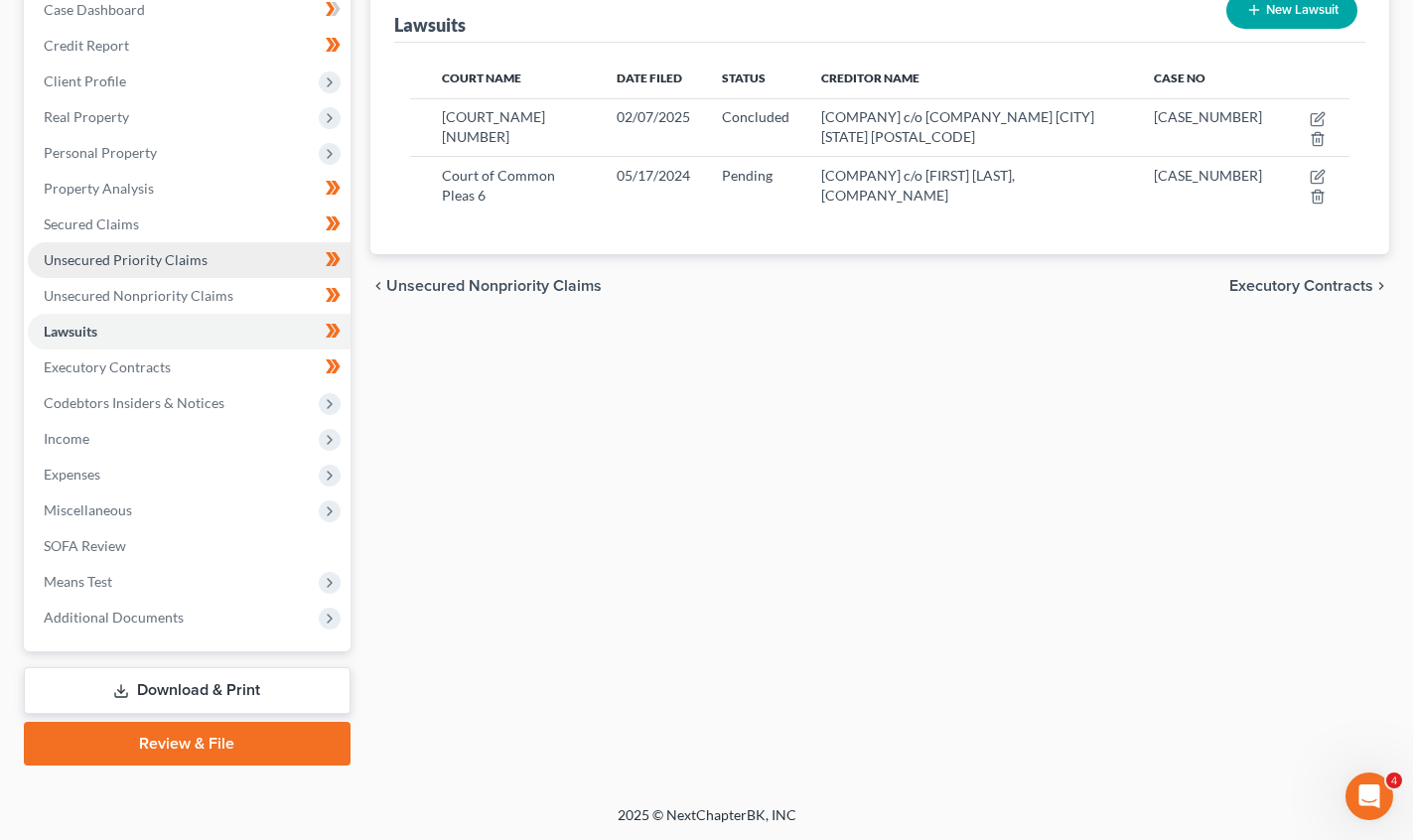 scroll, scrollTop: 215, scrollLeft: 0, axis: vertical 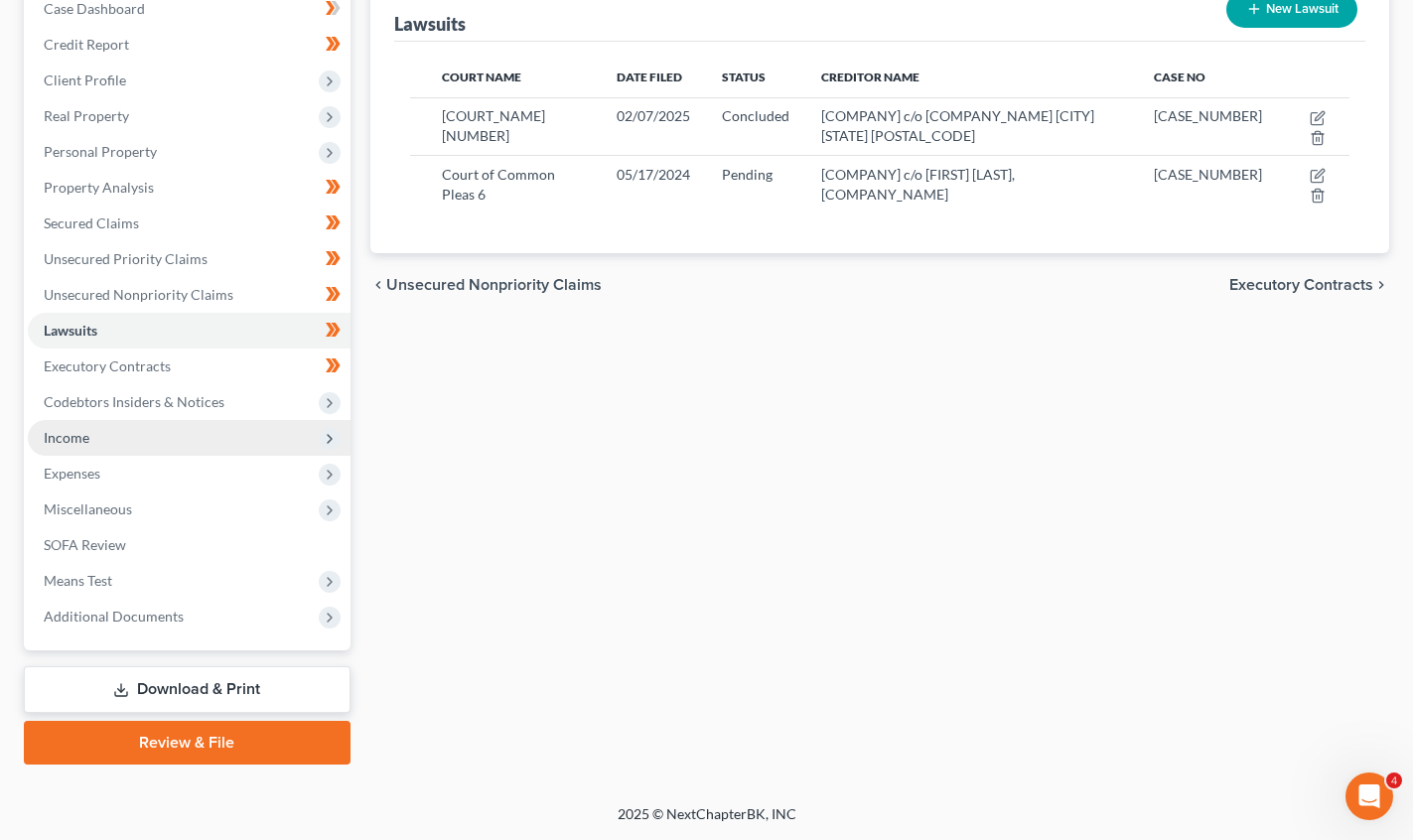 click on "Income" at bounding box center (67, 437) 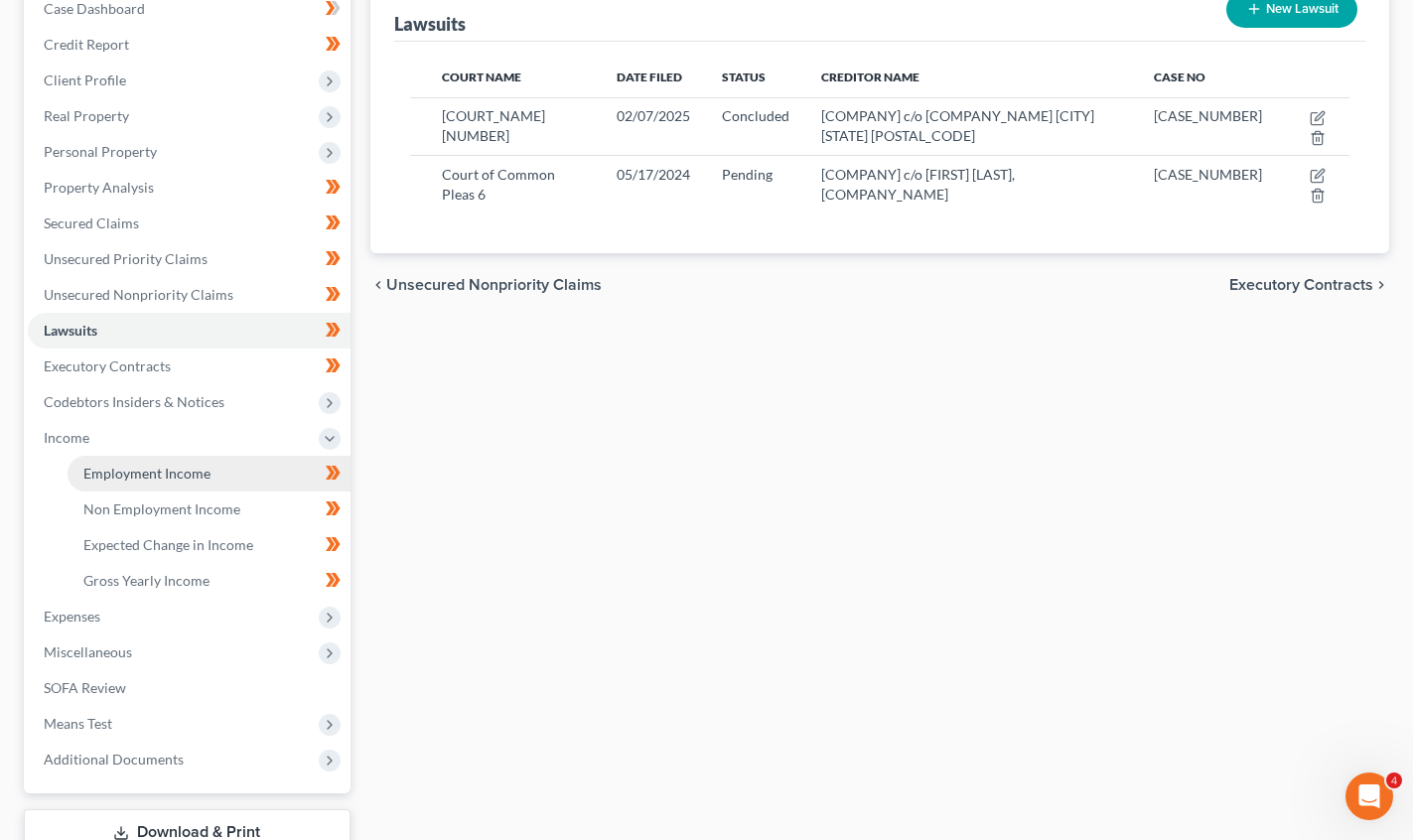 click on "Employment Income" at bounding box center (147, 473) 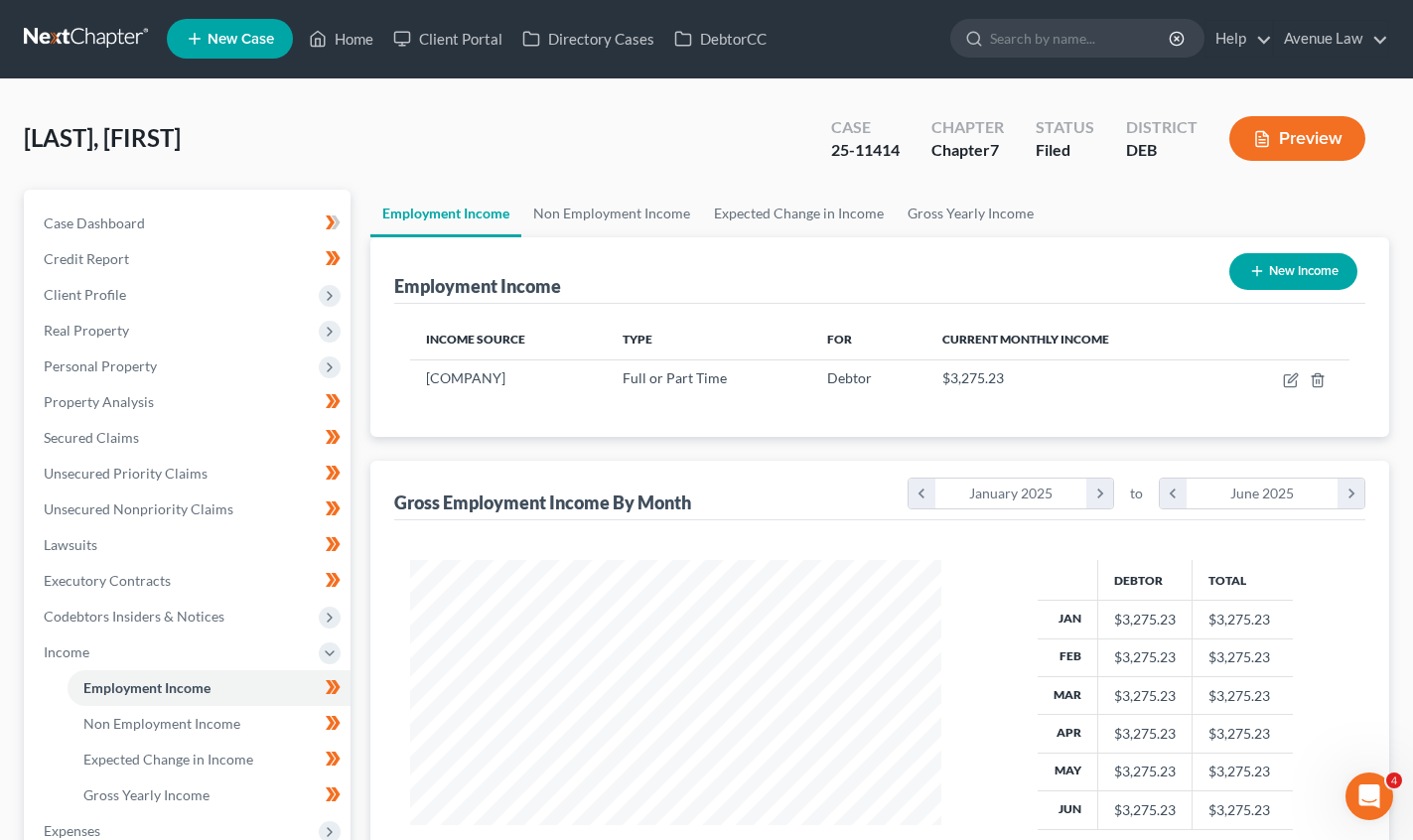 scroll, scrollTop: 0, scrollLeft: 0, axis: both 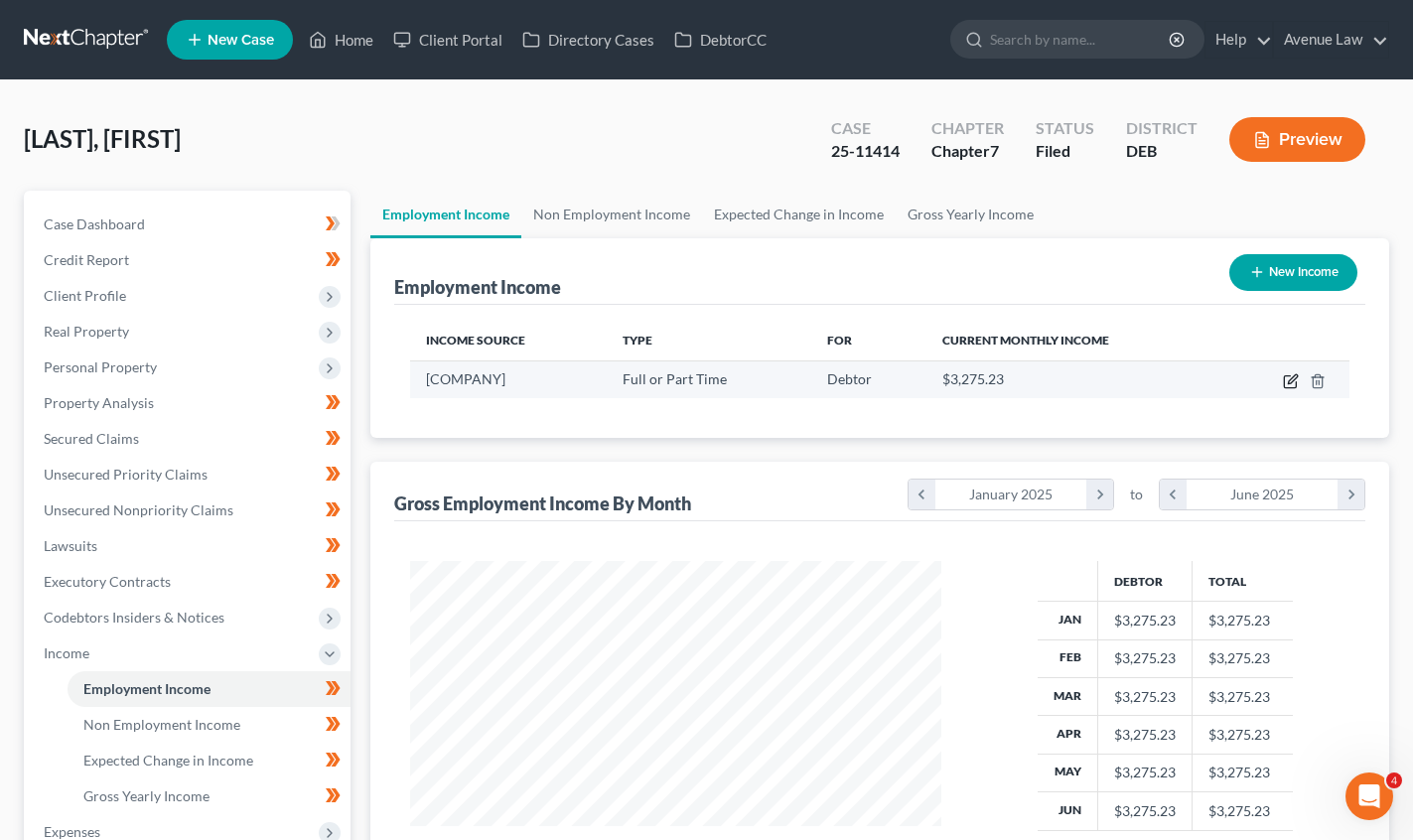 click 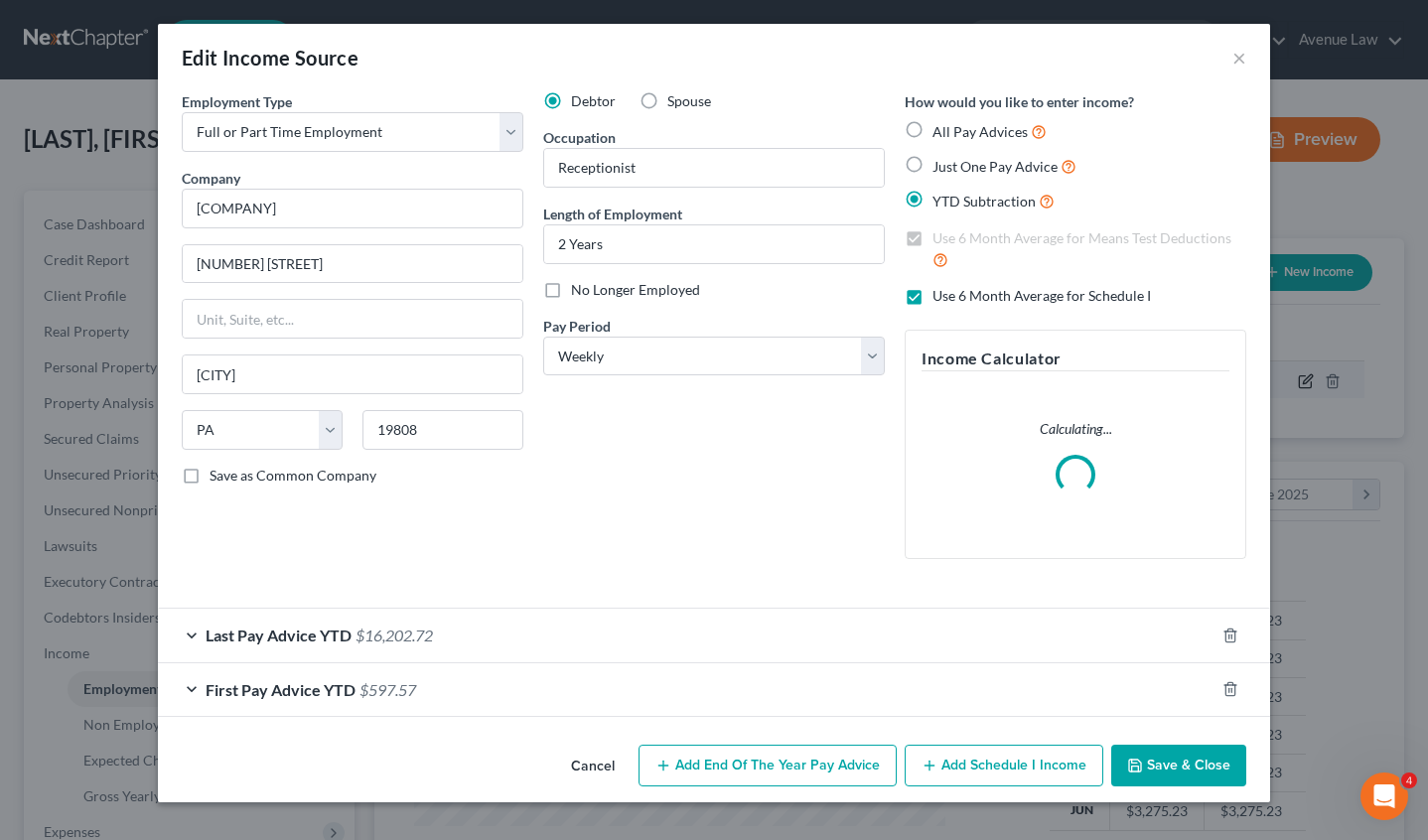 scroll, scrollTop: 992552, scrollLeft: 992468, axis: both 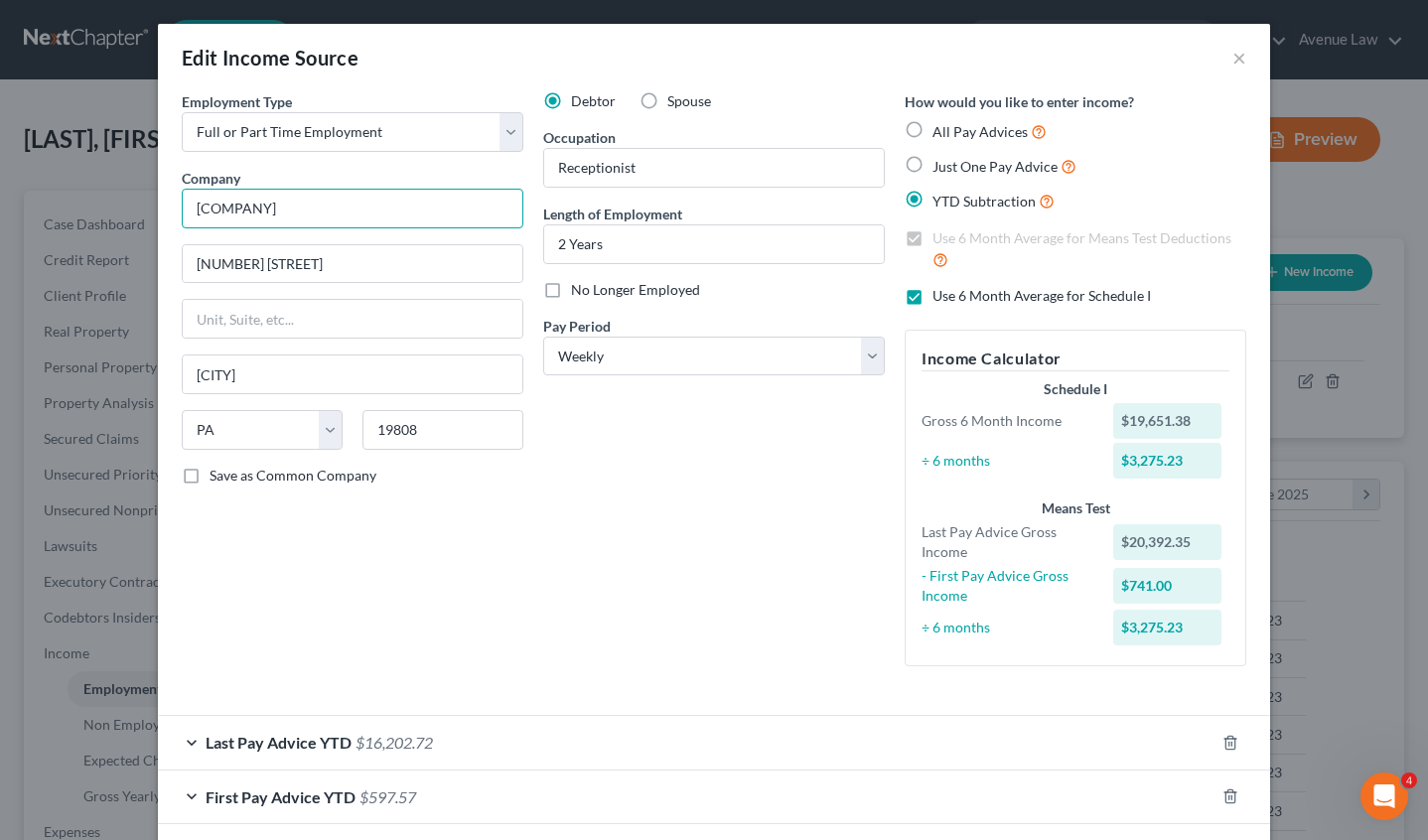 drag, startPoint x: 358, startPoint y: 208, endPoint x: 155, endPoint y: 227, distance: 203.8872 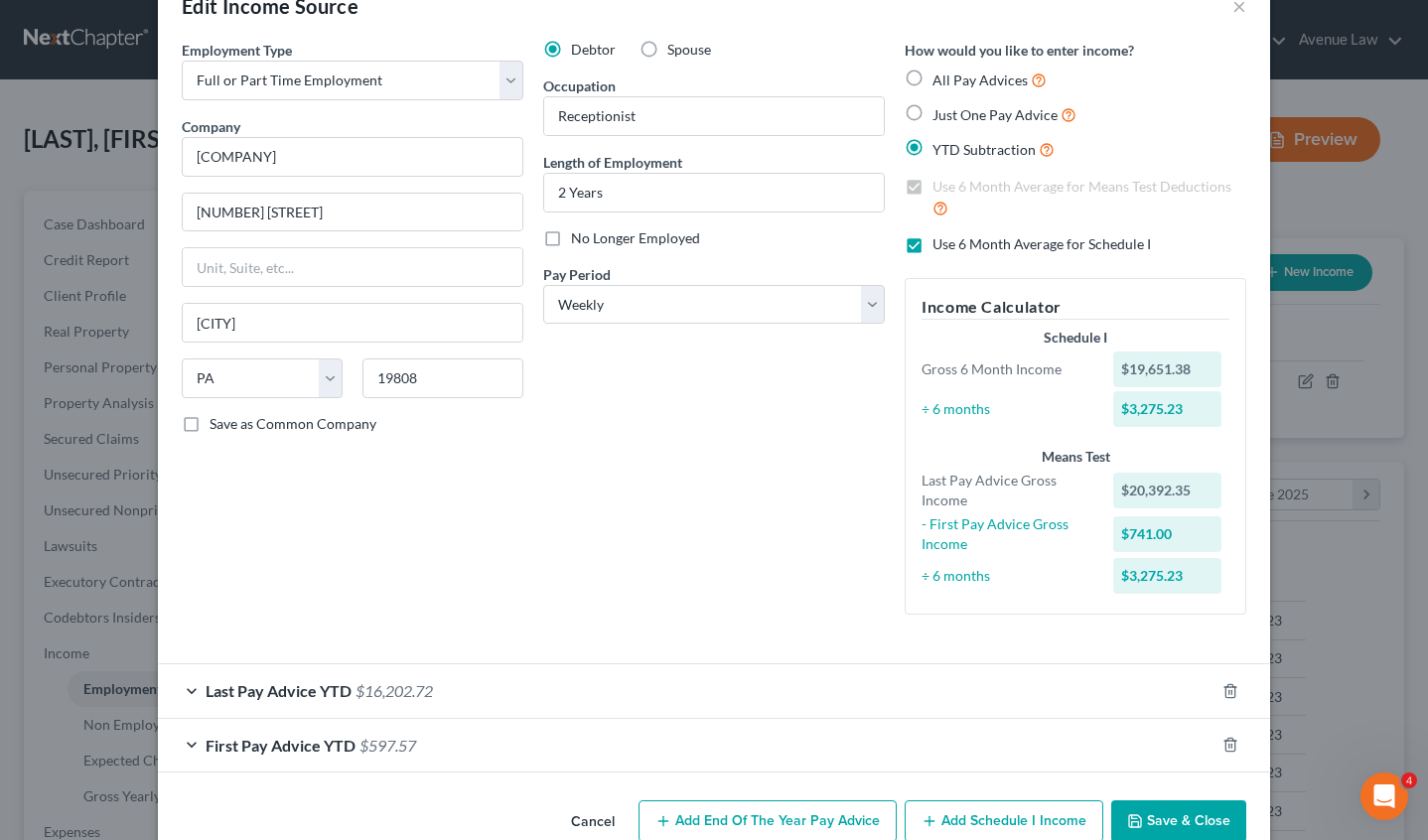 scroll, scrollTop: 93, scrollLeft: 0, axis: vertical 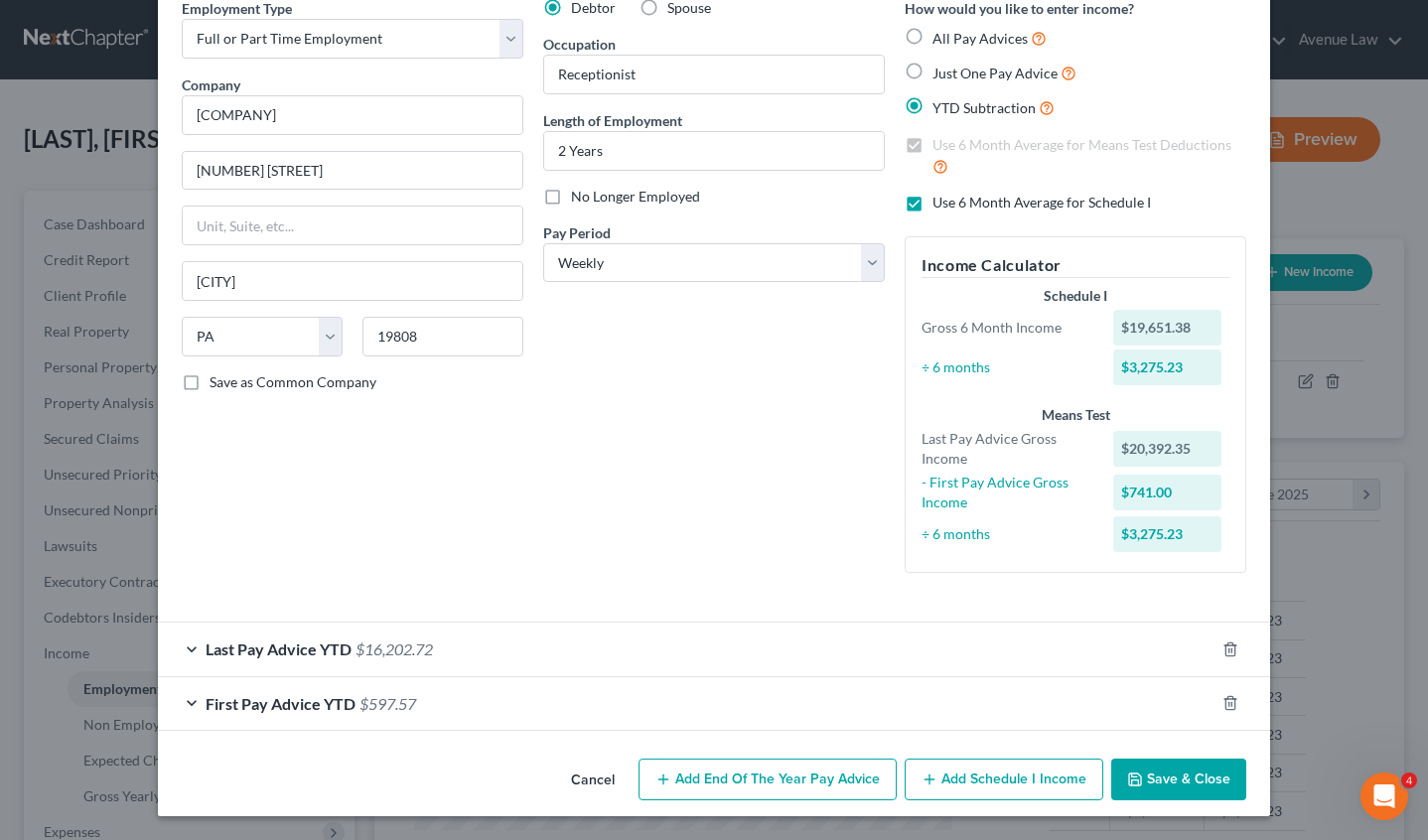 click on "Employment Type
*
Employment Self Employment
Company
*
[COMPANY] [NUMBER] [STREET] [CITY] State [STATE_ABBREVIATIONS] [POSTAL_CODE] Save as Common Company Debtor Spouse Occupation Receptionist Length of Employment [YEARS] No Longer Employed
Pay Period
*
Monthly Twice Monthly Every Other Week Weekly How would you like to enter income?
All Pay Advices
Just One Pay Advice
YTD Subtraction
Use 6 Month Average for Means Test Deductions  Use 6 Month Average for Schedule I  Income Calculator
Schedule I Gross 6 Month Income [CURRENCY] ÷ 6 months [CURRENCY] Means Test Last Pay Advice Gross Income [CURRENCY] - First Pay Advice Gross Income [CURRENCY]" at bounding box center (714, 420) 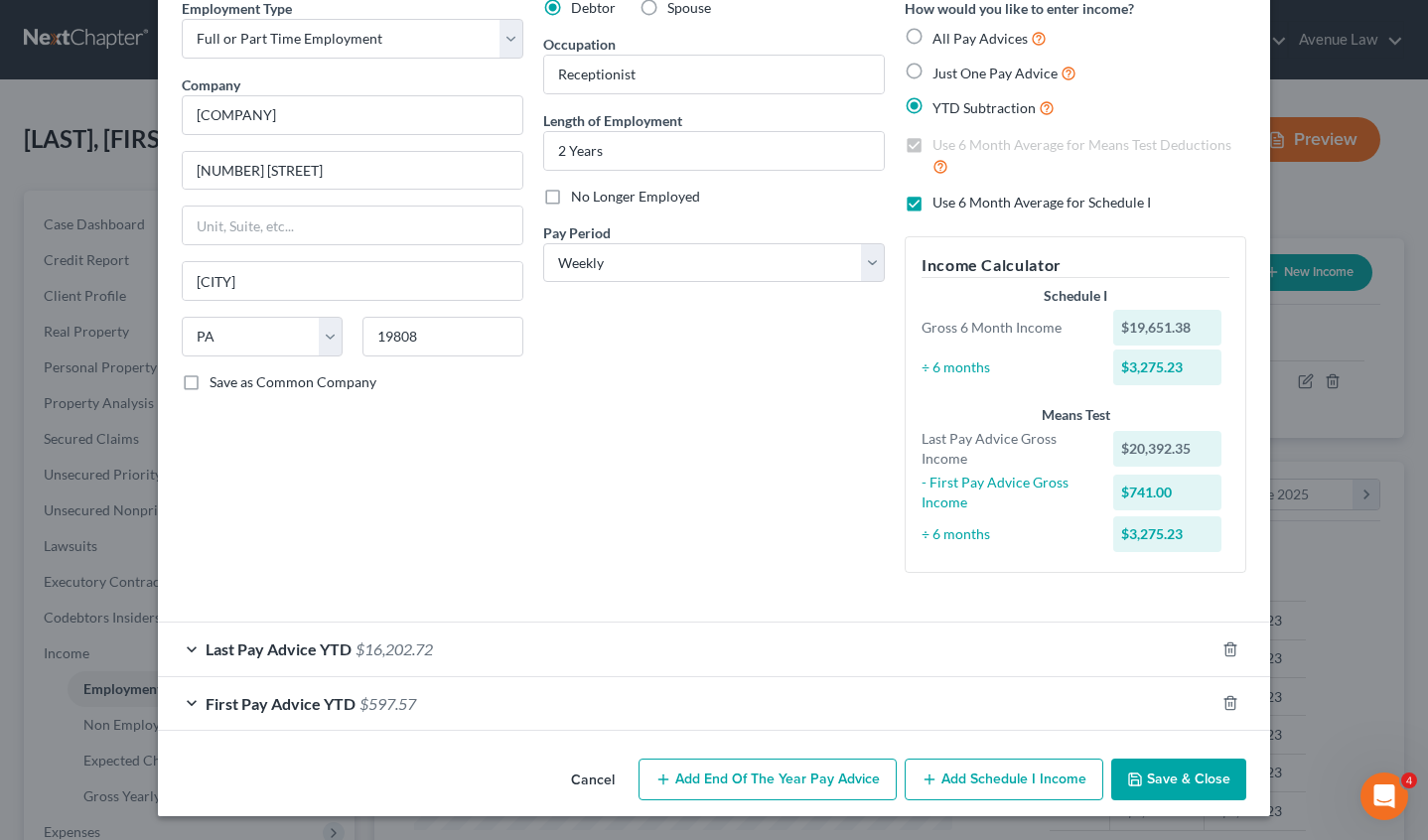 click on "Employment Type
*
Employment Self Employment
Company
*
[COMPANY] [NUMBER] [STREET] [CITY] State [STATE_ABBREVIATIONS] [POSTAL_CODE] Save as Common Company Debtor Spouse Occupation Receptionist Length of Employment [YEARS] No Longer Employed
Pay Period
*
Monthly Twice Monthly Every Other Week Weekly How would you like to enter income?
All Pay Advices
Just One Pay Advice
YTD Subtraction
Use 6 Month Average for Means Test Deductions  Use 6 Month Average for Schedule I  Income Calculator
Schedule I Gross 6 Month Income [CURRENCY] ÷ 6 months [CURRENCY] Means Test Last Pay Advice Gross Income [CURRENCY] - First Pay Advice Gross Income [CURRENCY]" at bounding box center (714, 420) 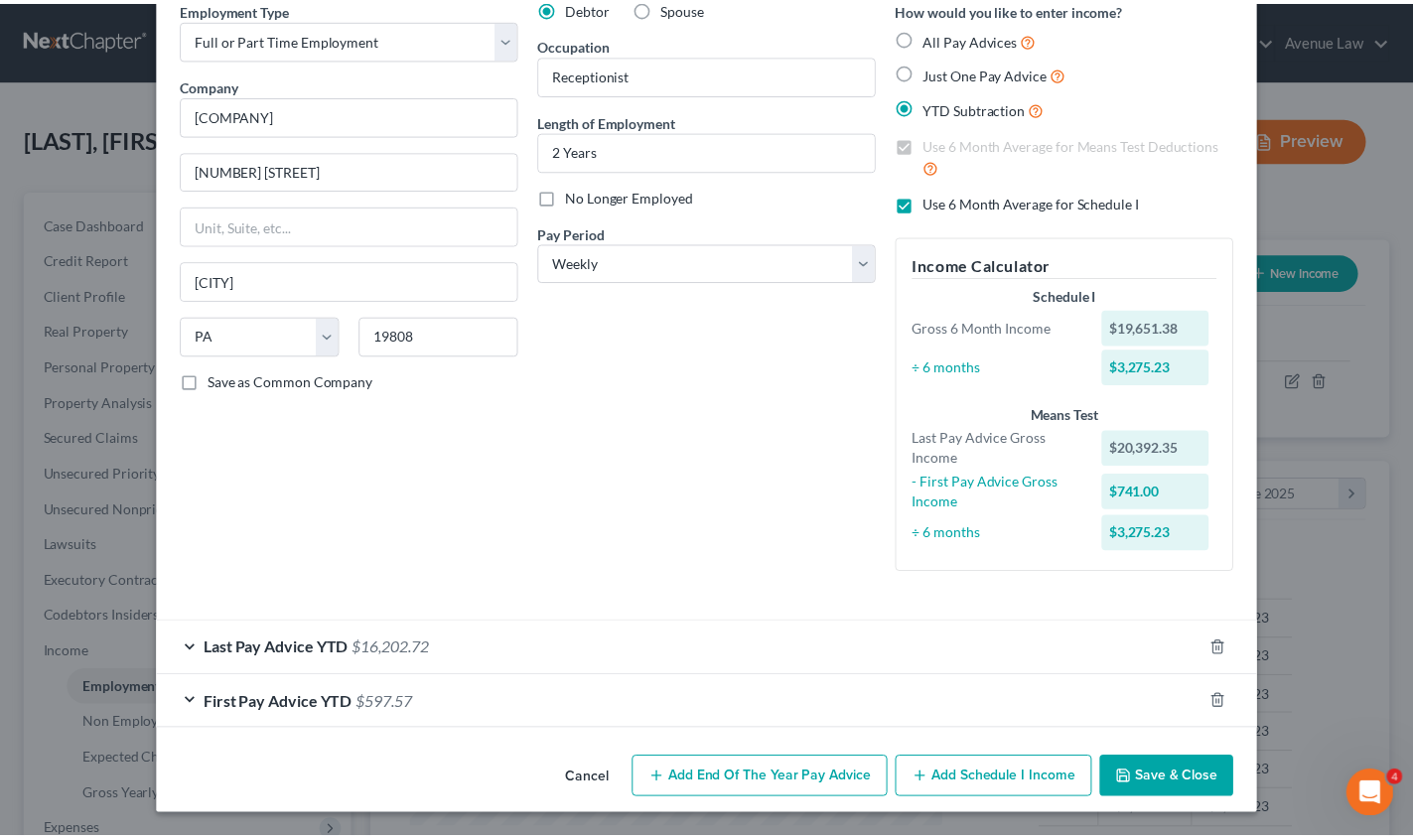 scroll, scrollTop: 0, scrollLeft: 0, axis: both 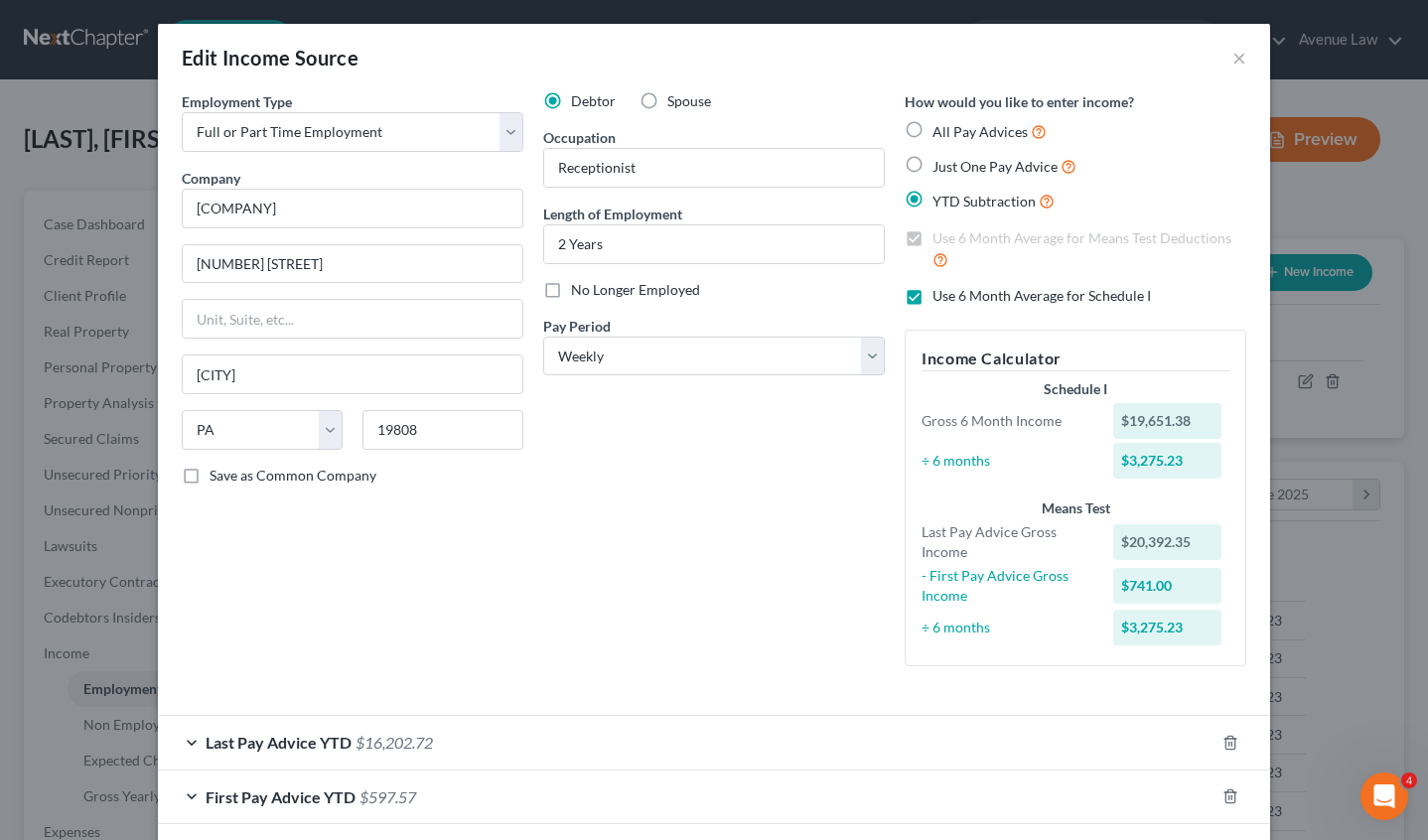 click on "Edit Income Source ×" at bounding box center (714, 58) 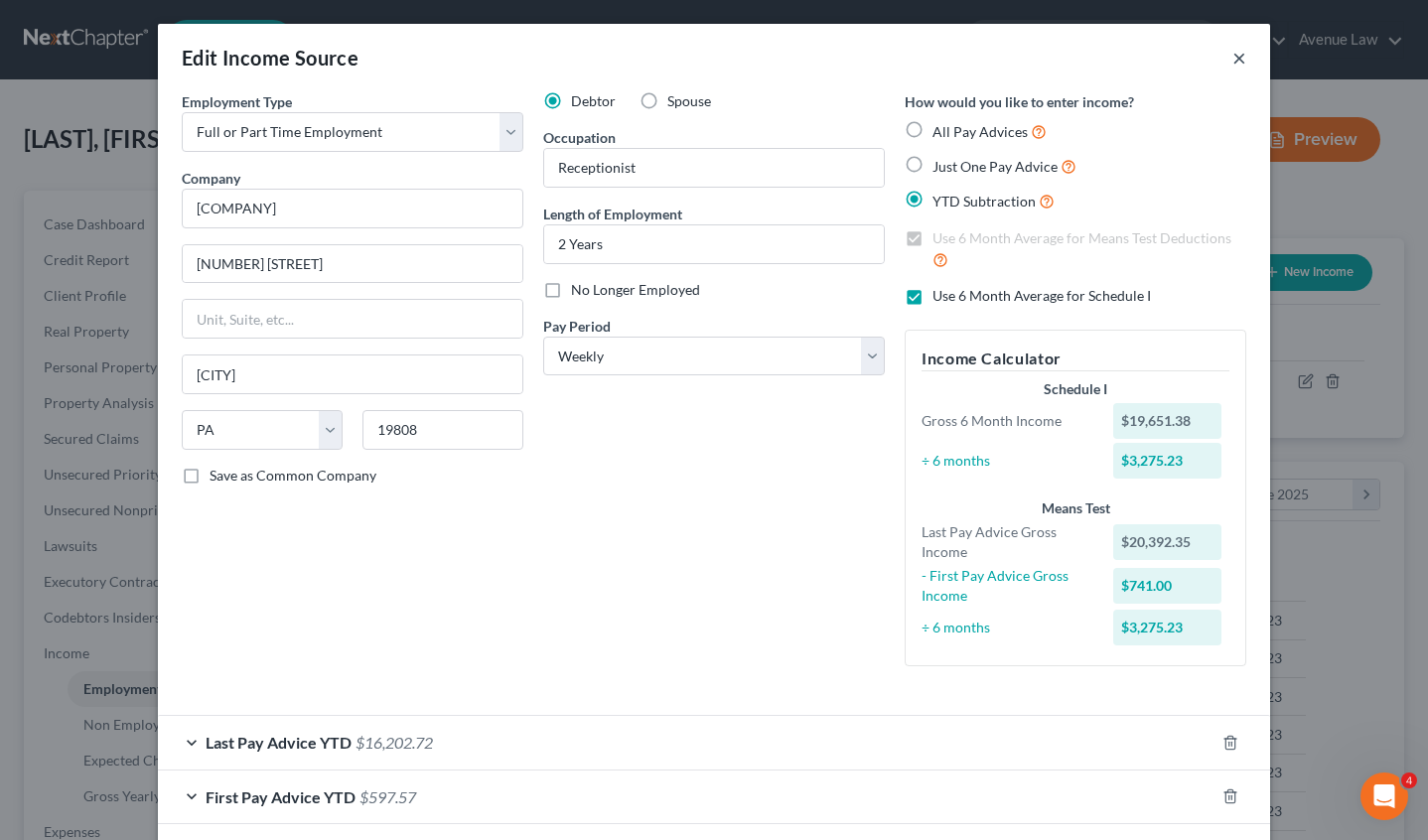 click on "×" at bounding box center [1239, 58] 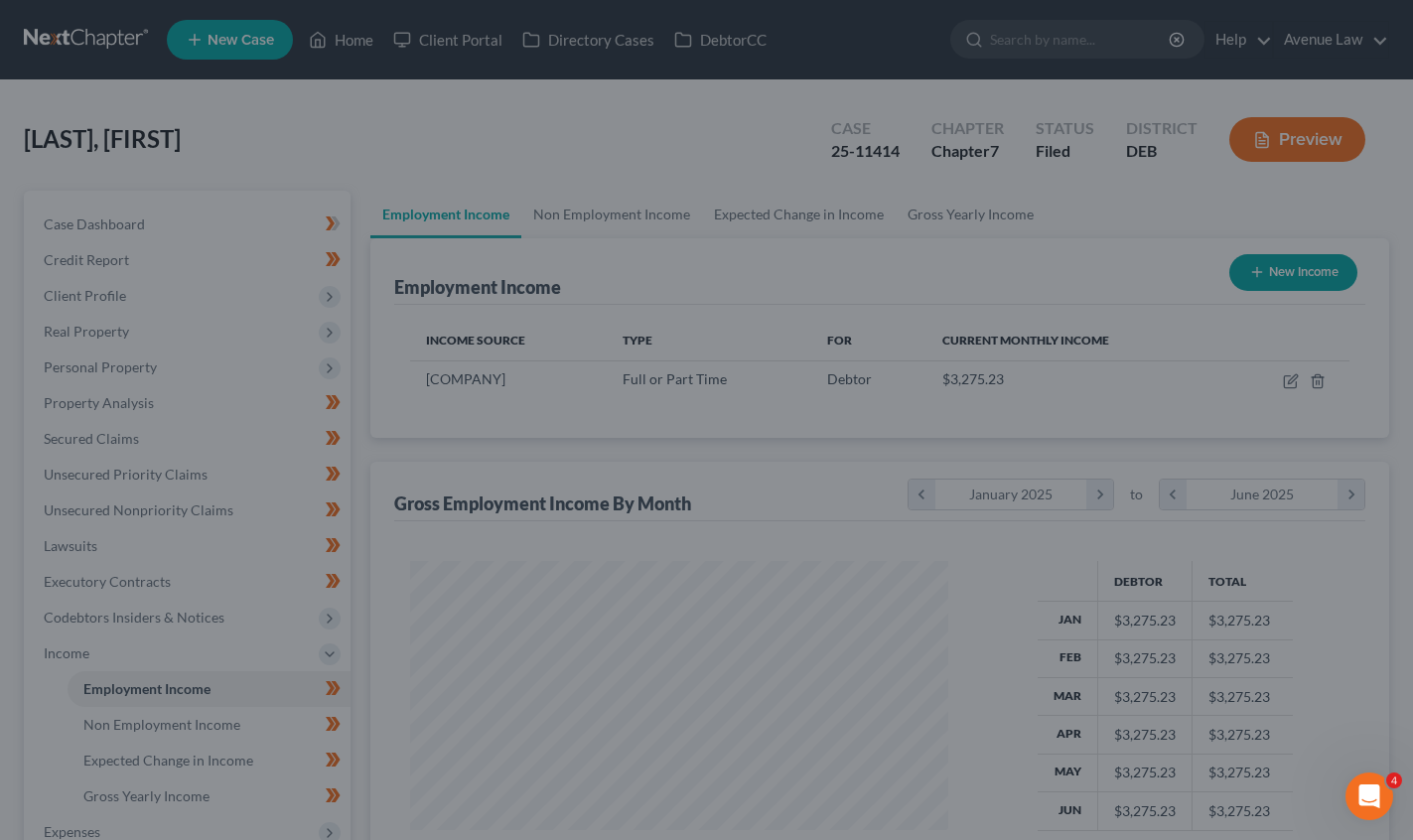 scroll, scrollTop: 356, scrollLeft: 572, axis: both 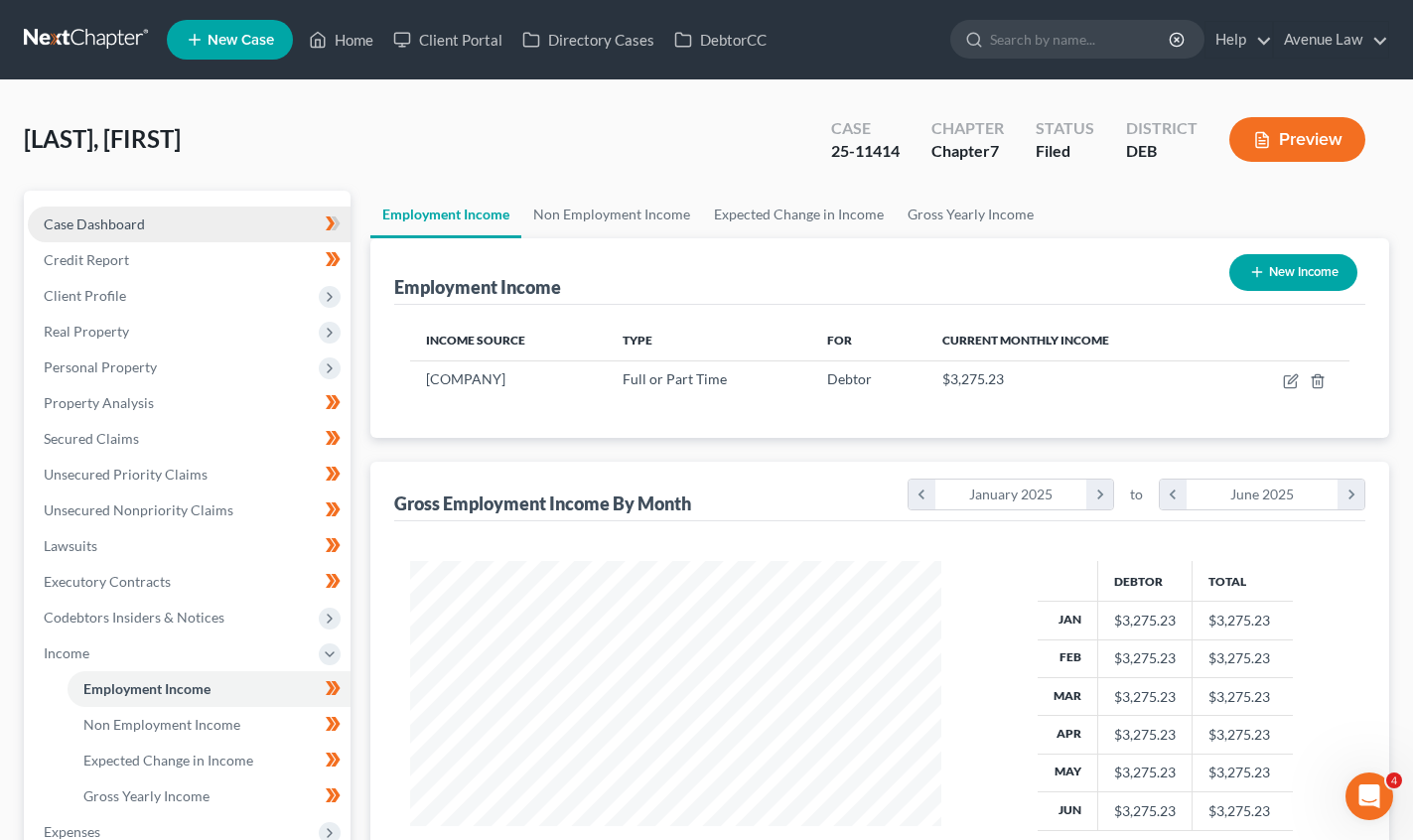 click on "Case Dashboard" at bounding box center [94, 223] 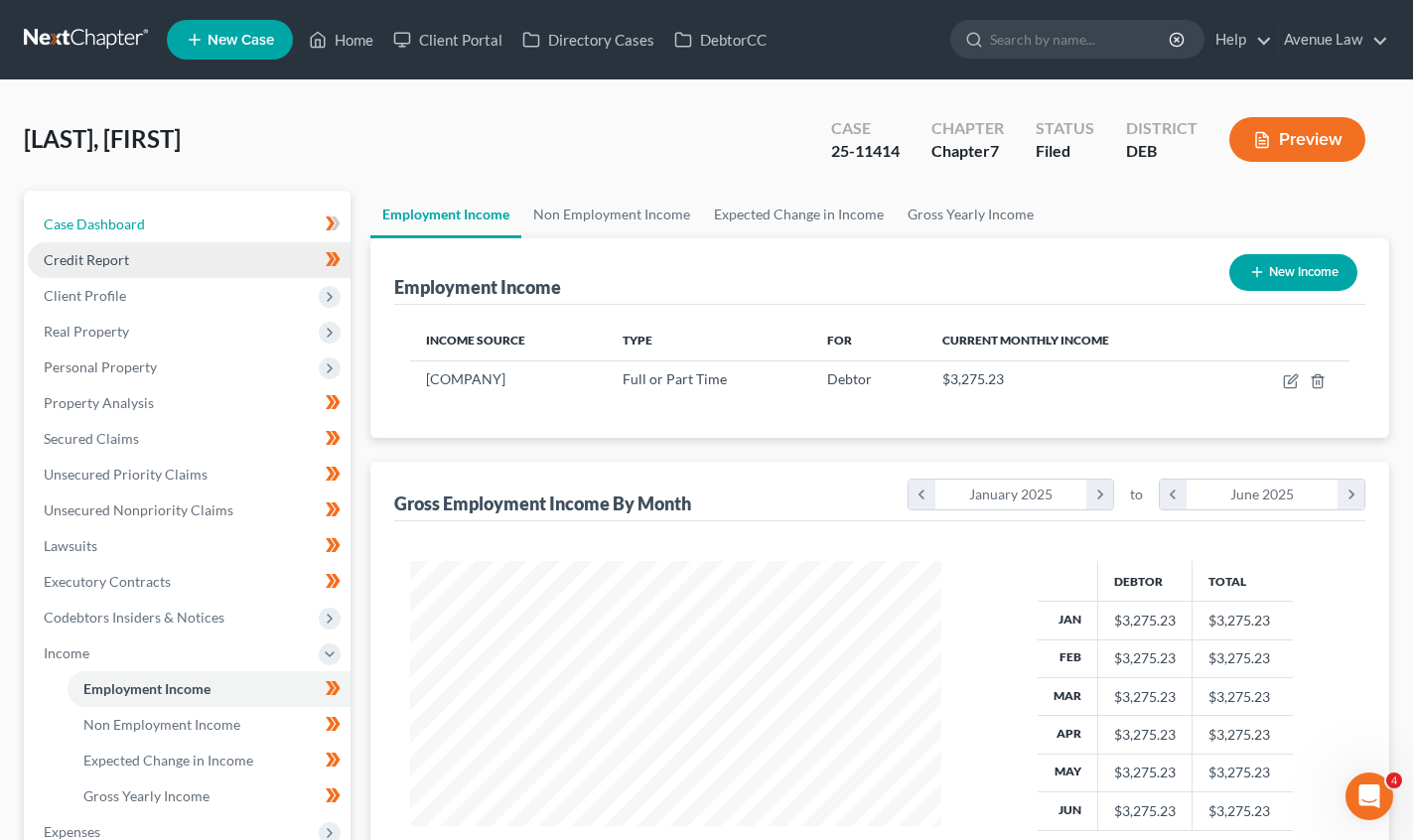 select on "0" 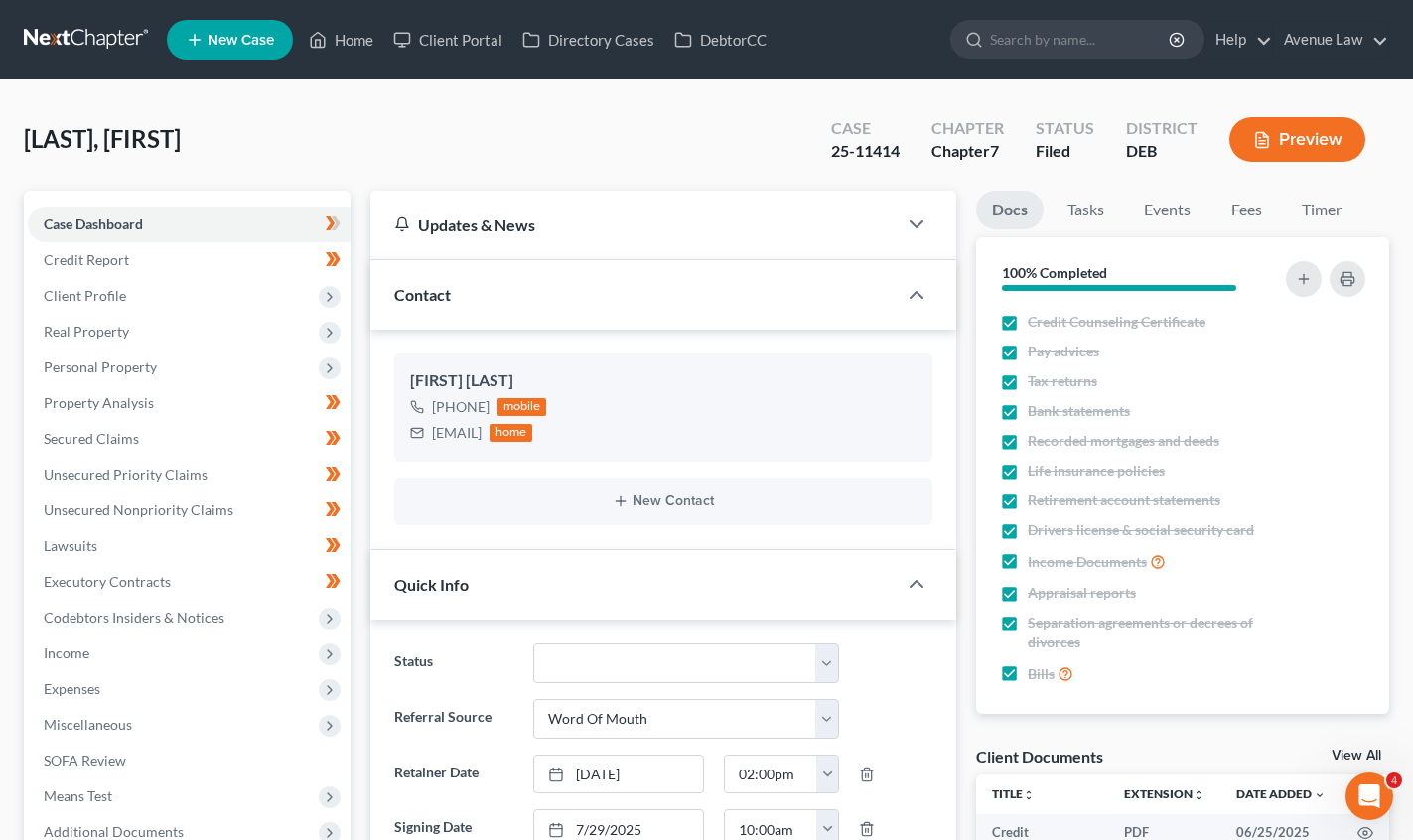 scroll, scrollTop: 268, scrollLeft: 0, axis: vertical 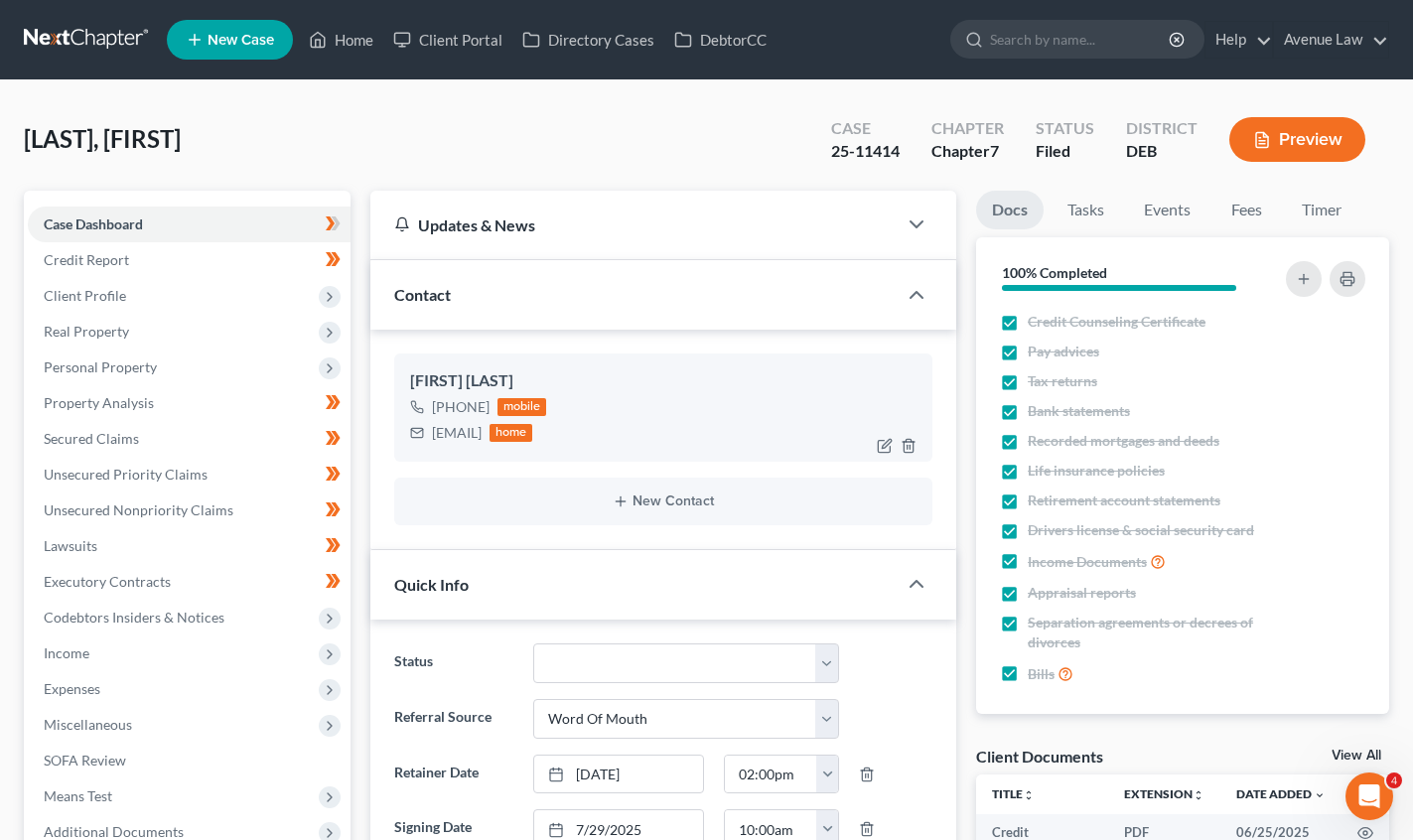 drag, startPoint x: 438, startPoint y: 409, endPoint x: 545, endPoint y: 411, distance: 107.01869 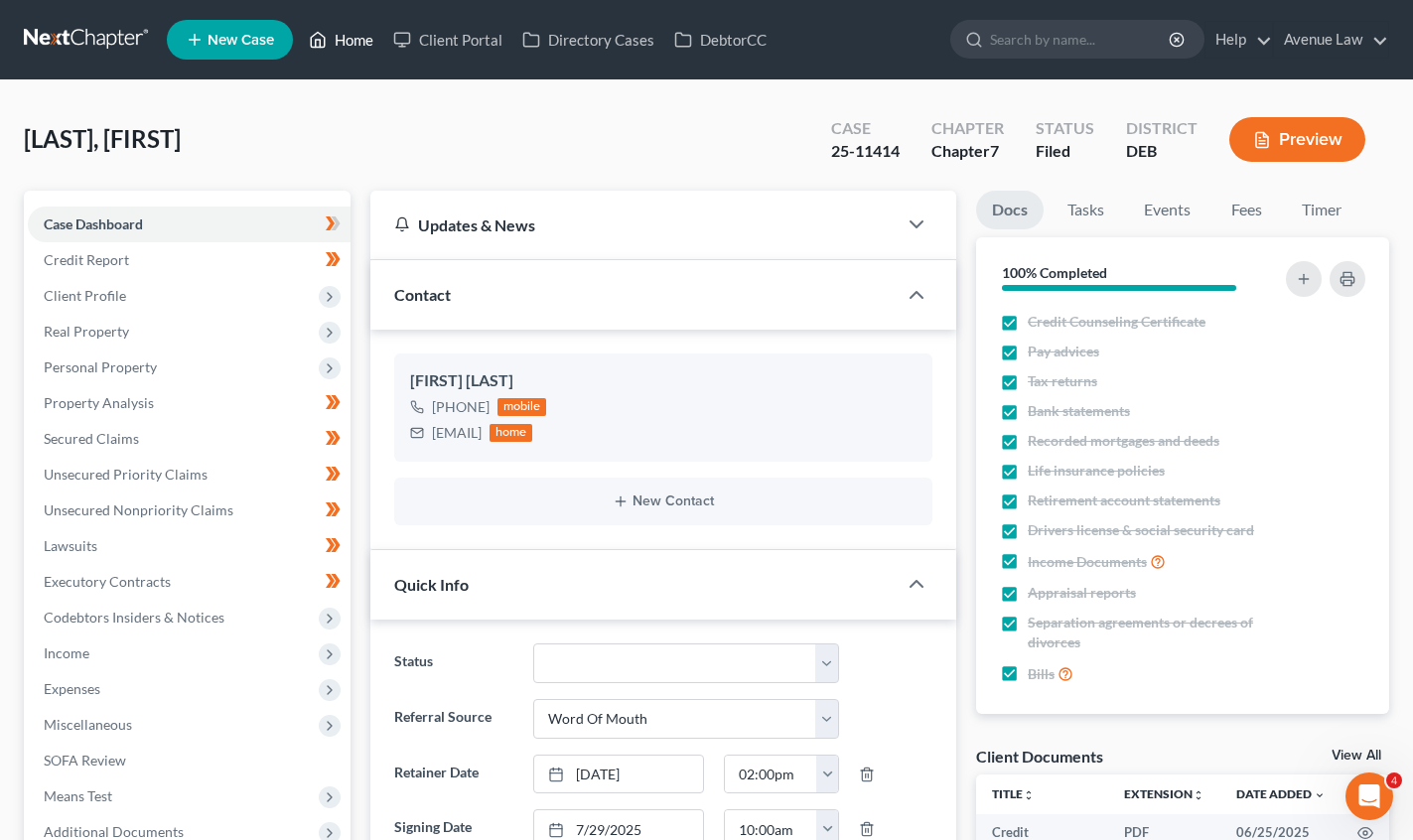 click 